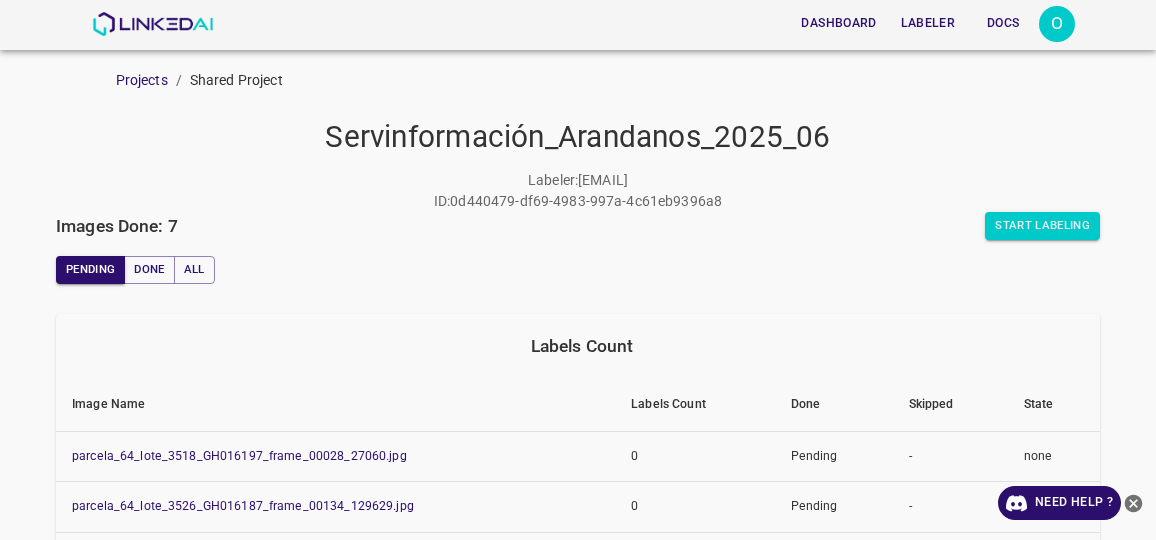 scroll, scrollTop: 0, scrollLeft: 0, axis: both 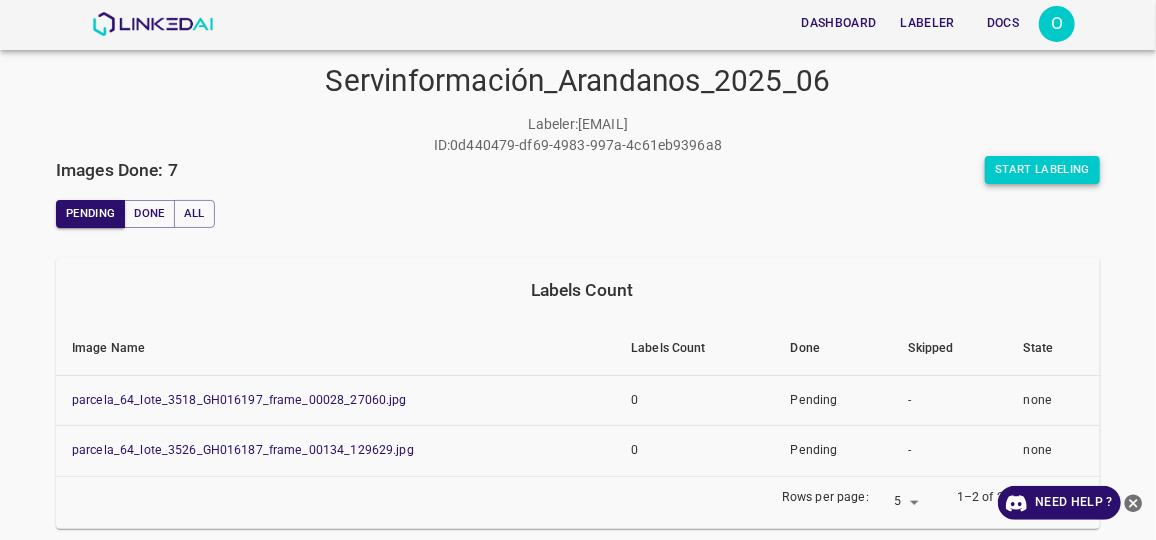 click on "Start Labeling" at bounding box center [1042, 170] 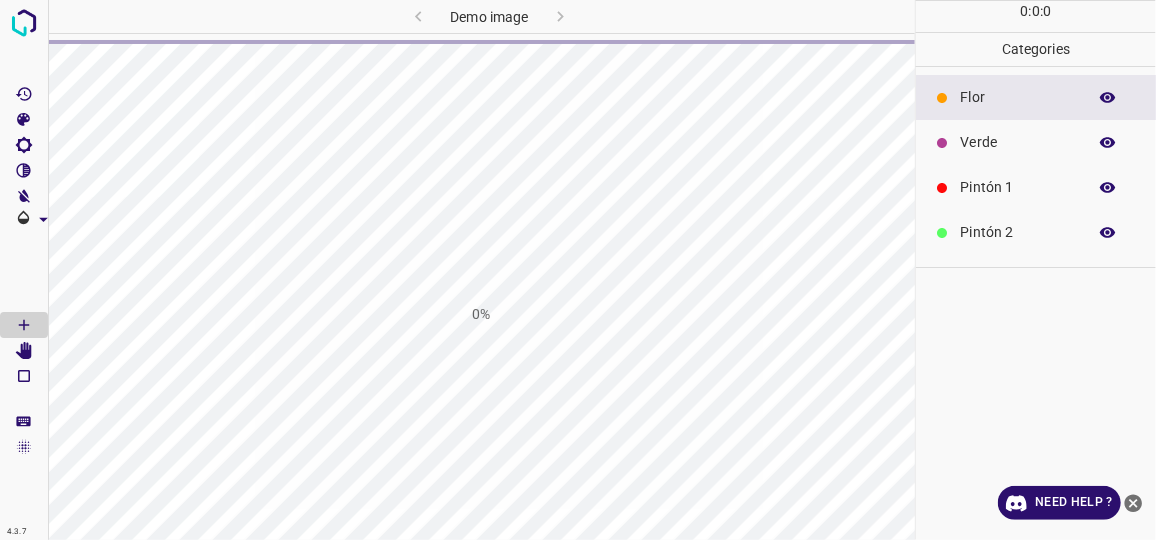 scroll, scrollTop: 0, scrollLeft: 0, axis: both 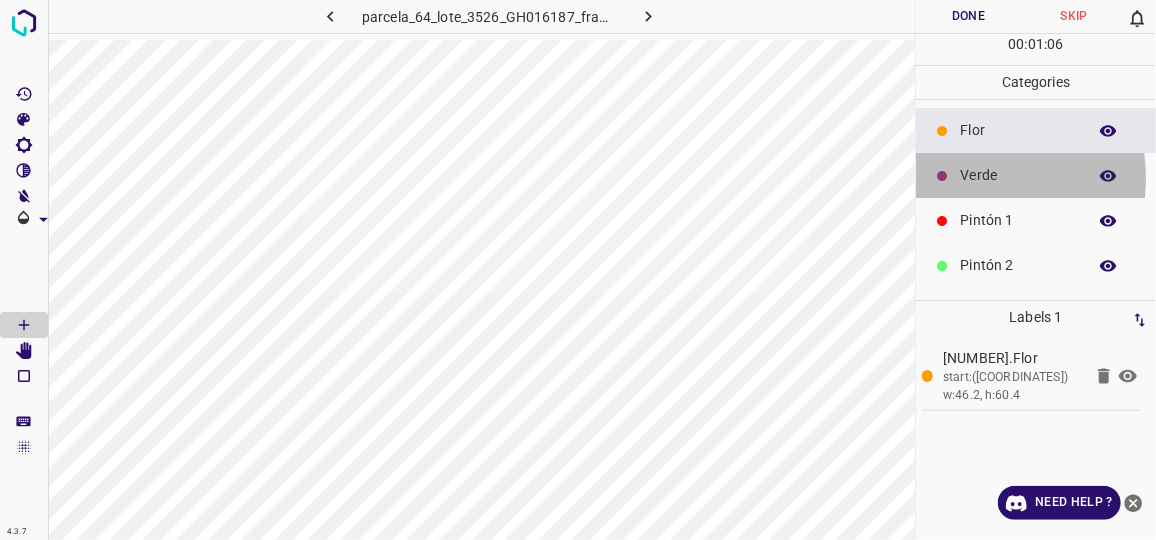 click on "Verde" at bounding box center (1018, 175) 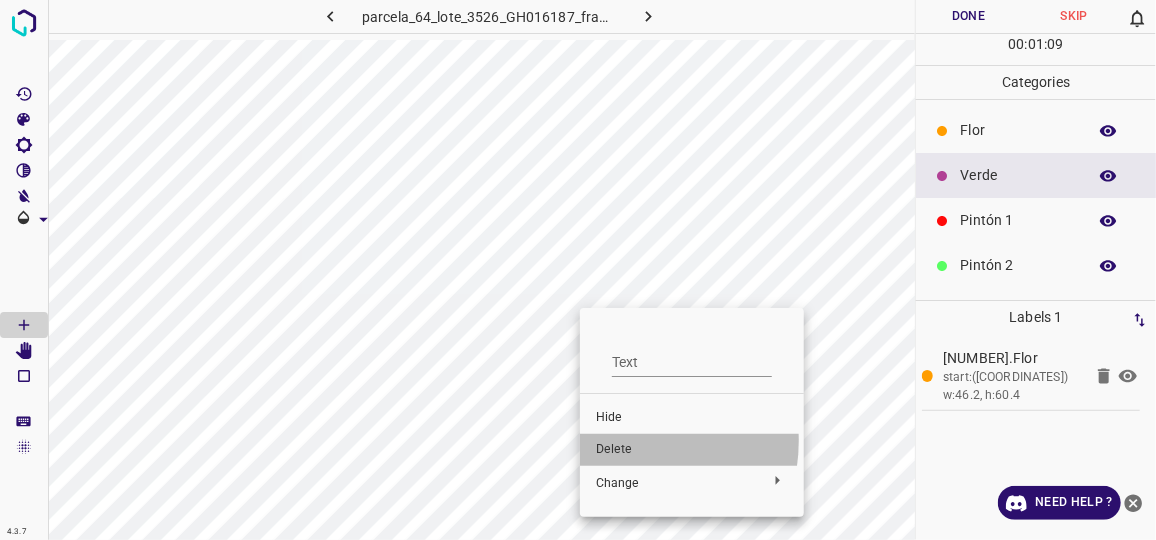 click on "Delete" at bounding box center [692, 450] 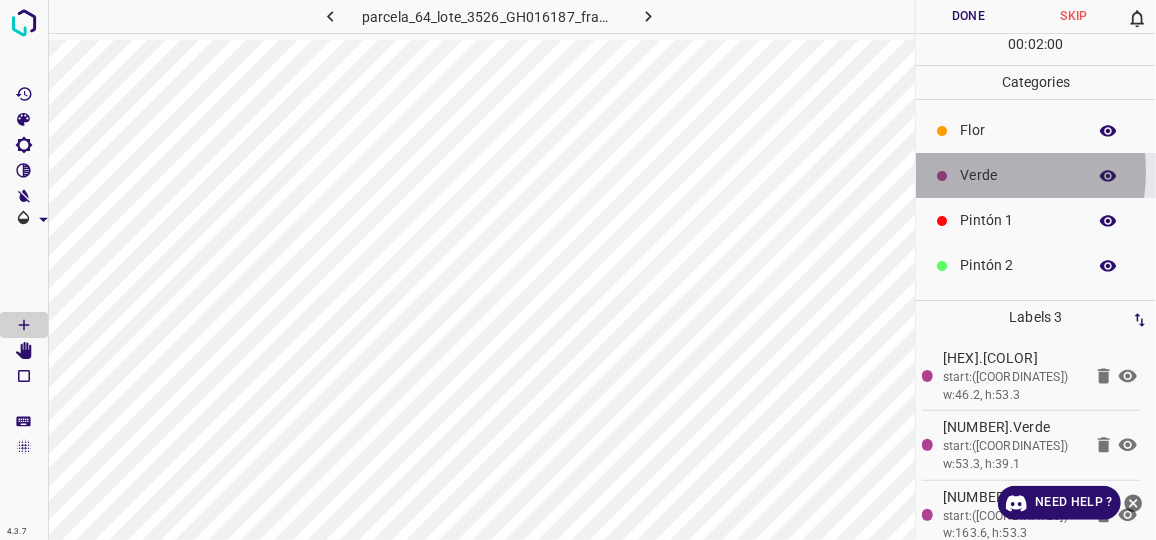 click on "Verde" at bounding box center [1018, 175] 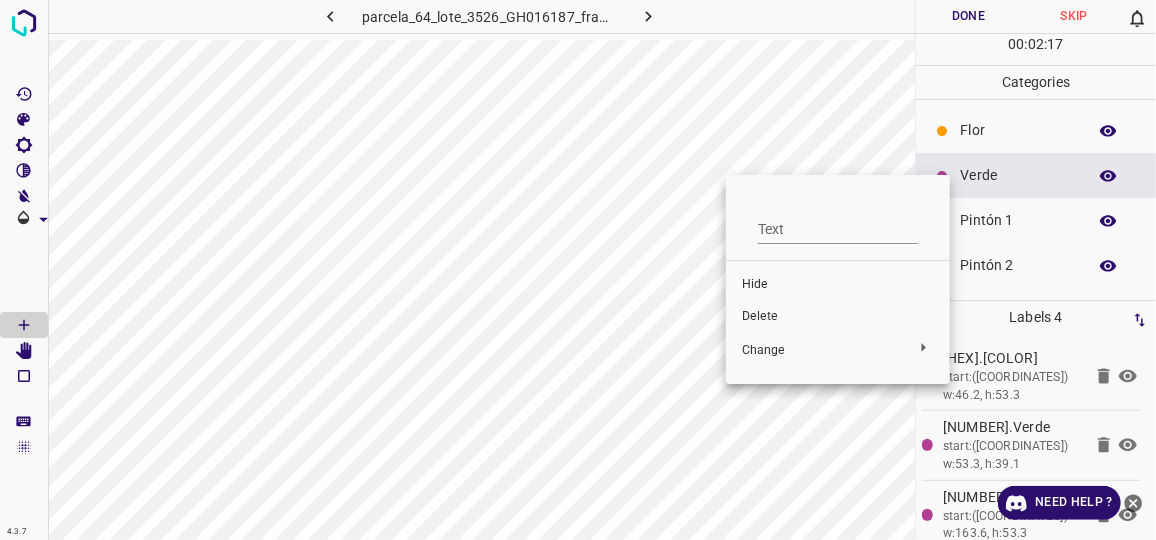 click on "Delete" at bounding box center [838, 317] 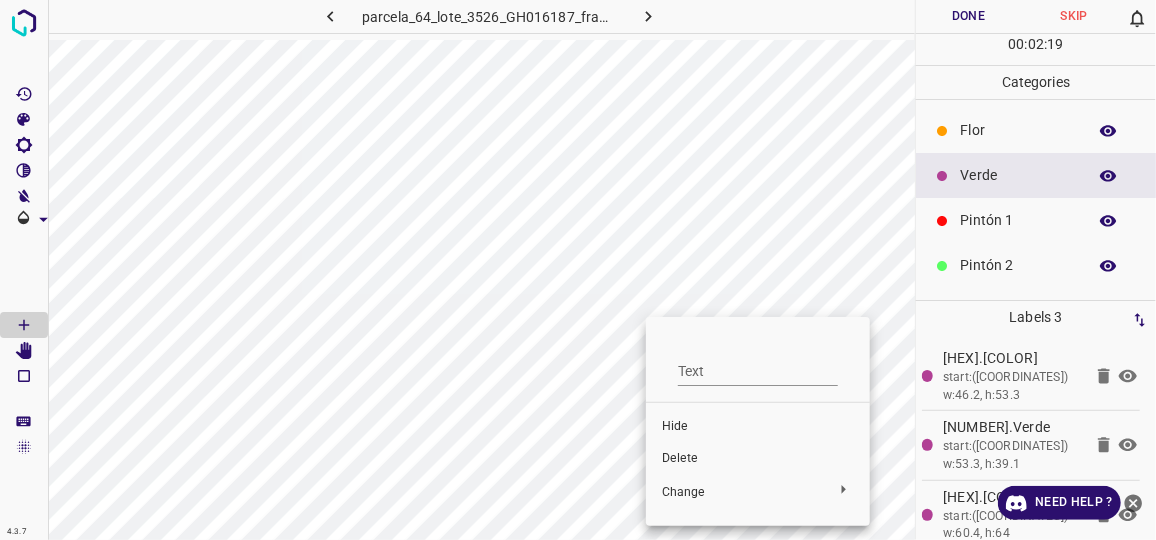 click on "Delete" at bounding box center (758, 459) 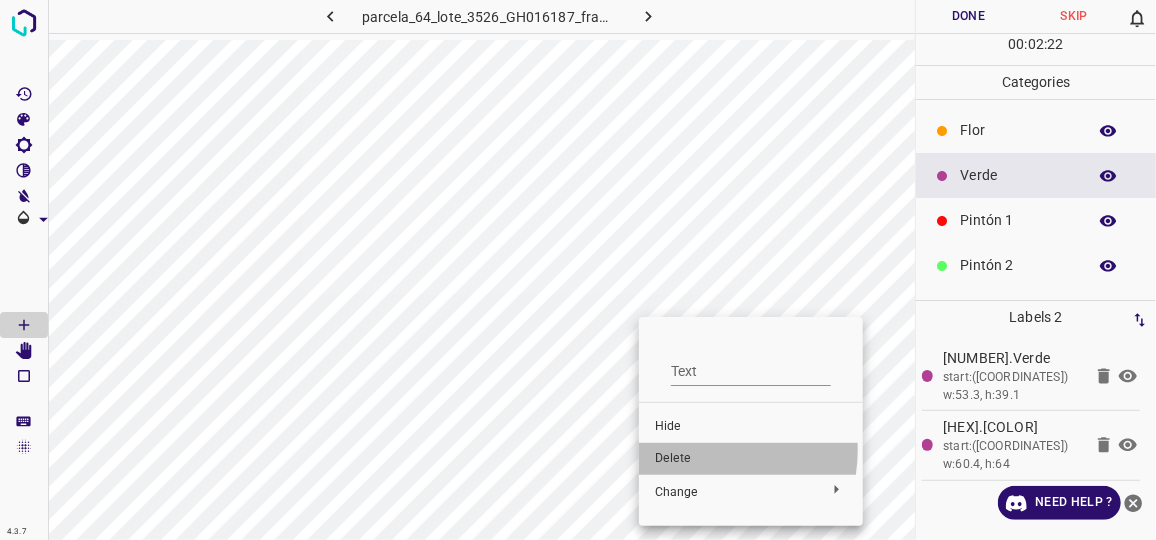 click on "Delete" at bounding box center (751, 459) 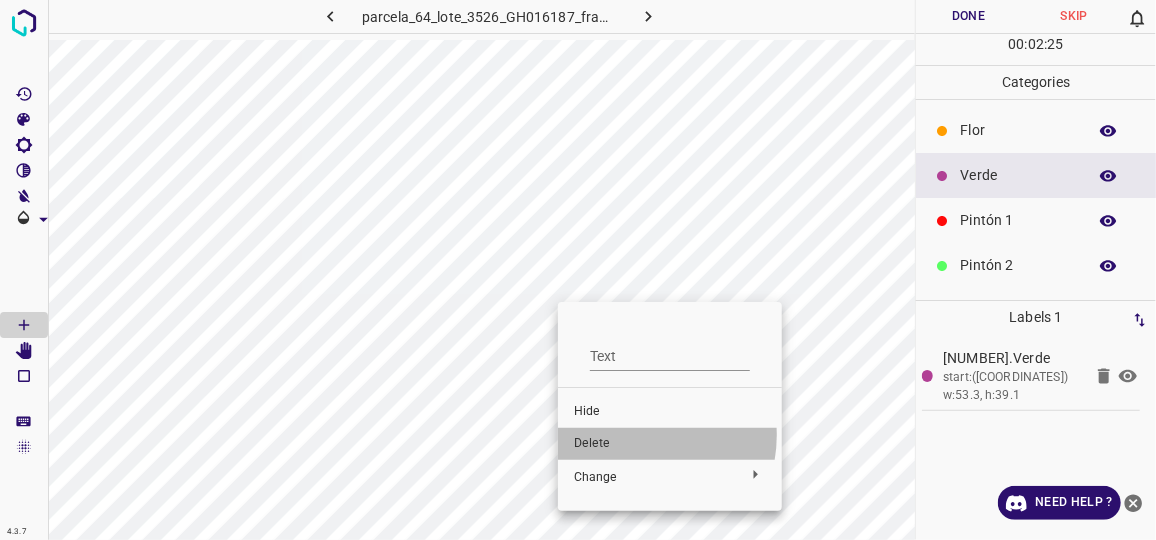 click on "Delete" at bounding box center [670, 444] 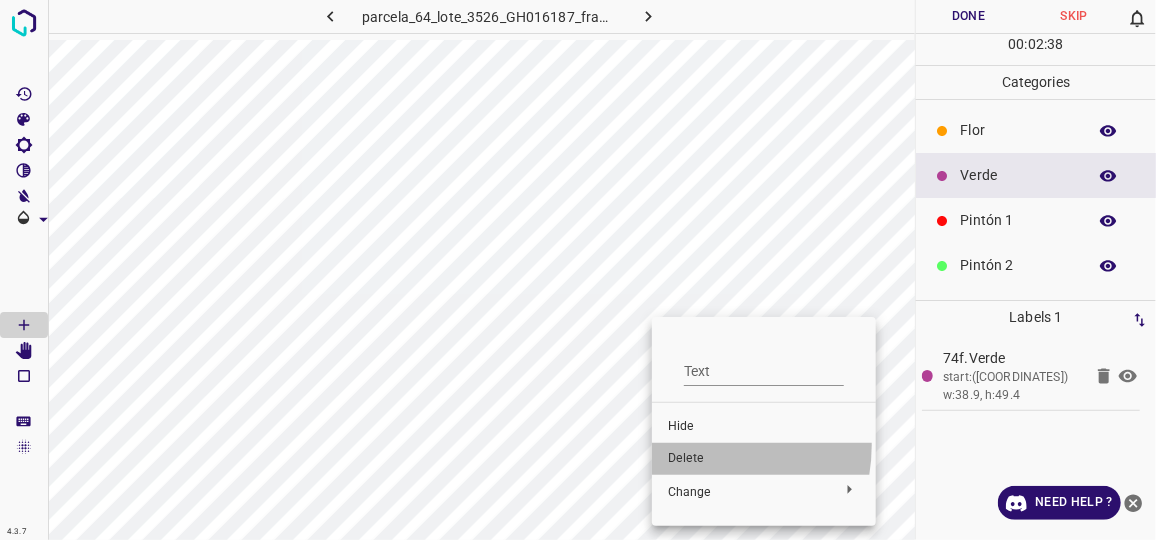 click on "Delete" at bounding box center (764, 459) 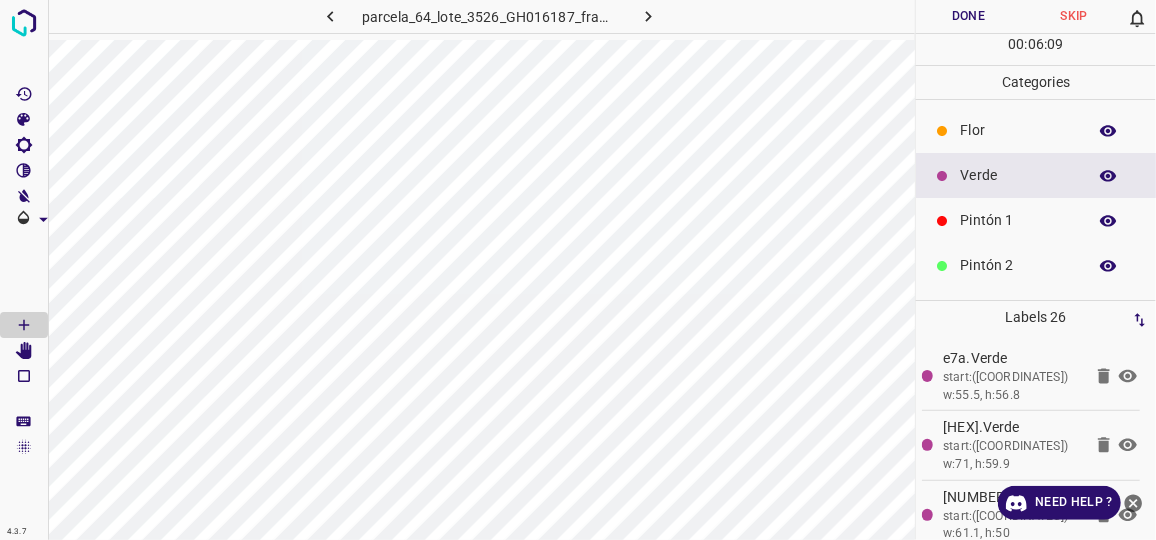 click on "55%
start:([COORDINATES])
w:55.5, h:56.8
[HEX].Verde
start:([COORDINATES])
w:71, h:59.9
[HEX].Verde
start:([COORDINATES])
w:61.1, h:50
[HEX].Verde
start:([COORDINATES])
w:14.3, h:20
[HEX].Verde
start:([COORDINATES])
w:70.4, h:64.2
[HEX].Verde
start:([COORDINATES])
w:66, h:62.3
[HEX].Verde
start:([COORDINATES])
w:68.5, h:35.8
[HEX].Verde
start:([COORDINATES])
w:70.4, h:55.5
[HEX].Verde
start:([COORDINATES])
w:72.2, h:71.6
[HEX].Verde
start:([COORDINATES])
w:39.5, h:49.4
[HEX].Verde
start:([COORDINATES])
w:58.6, h:40.1
[HEX].Verde 2[HEX].Verde [HEX].Verde [HEX].Verde [HEX].Verde [HEX].Verde [HEX].Verde" at bounding box center [578, 270] 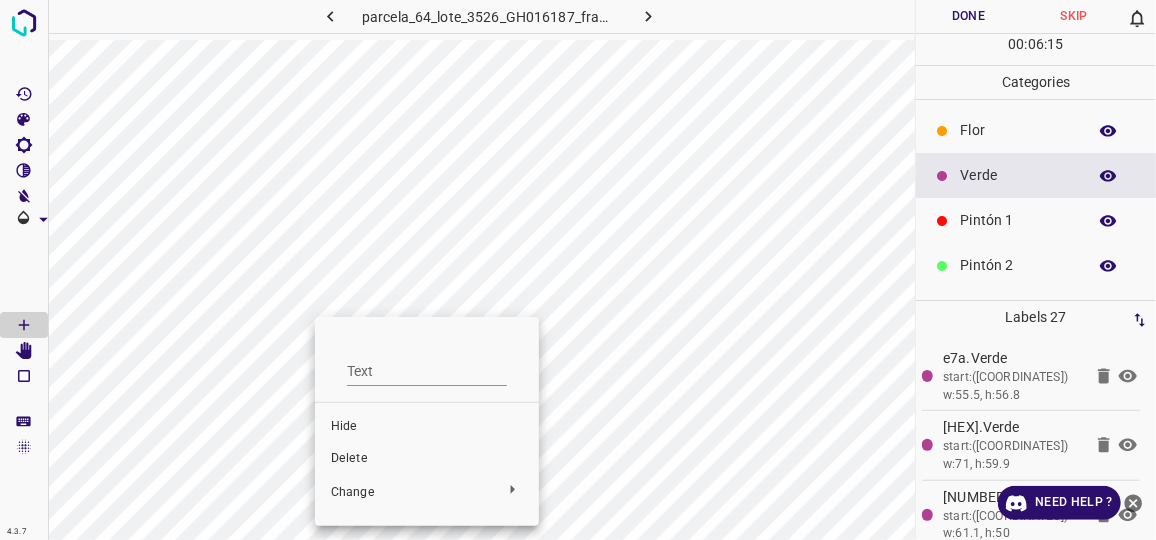 click on "Delete" at bounding box center (427, 459) 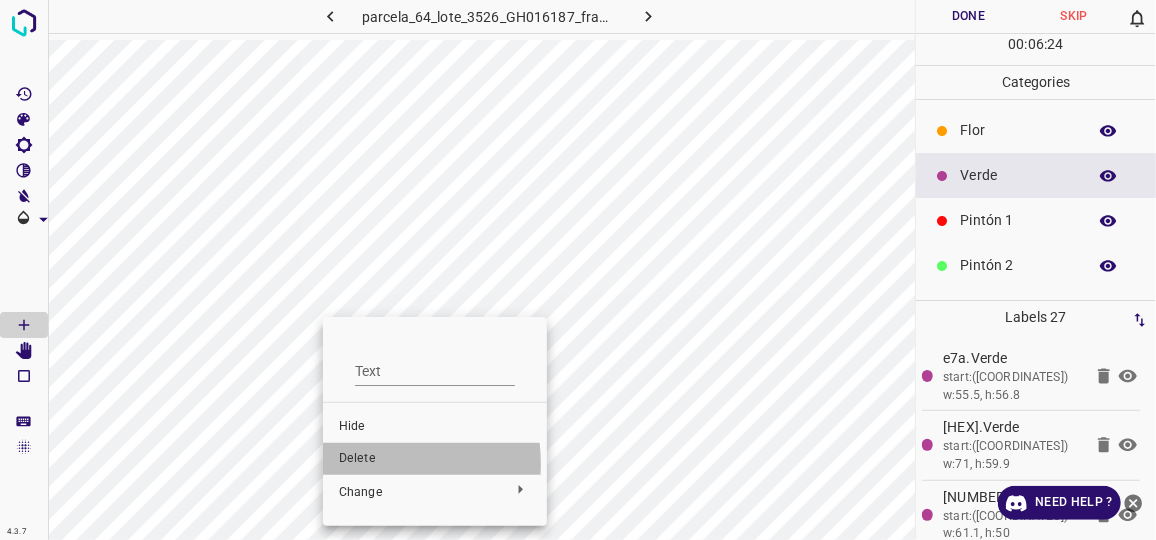 click on "Delete" at bounding box center [435, 459] 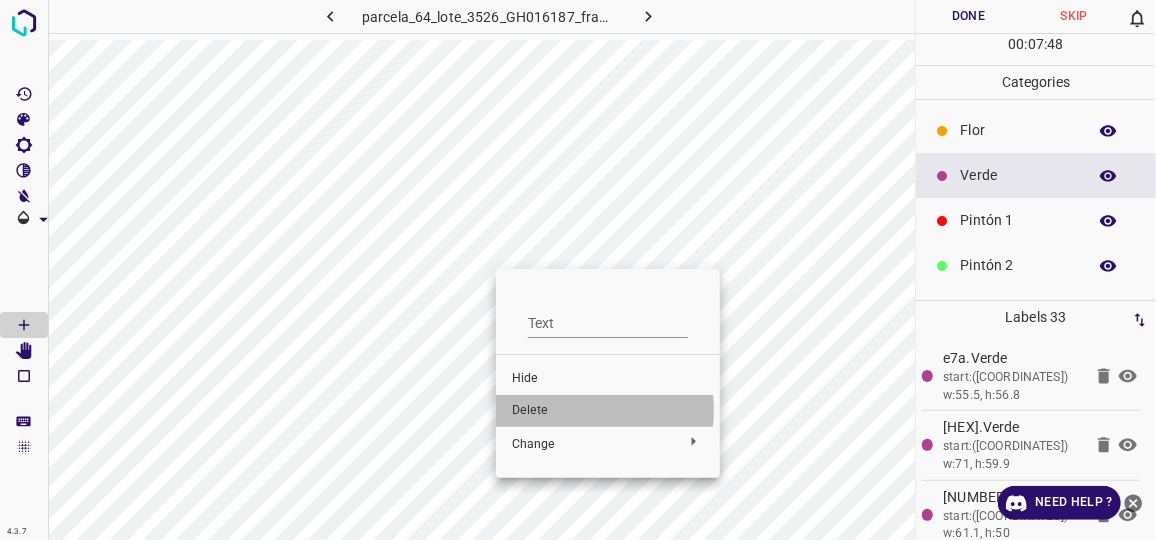 click on "Delete" at bounding box center [608, 411] 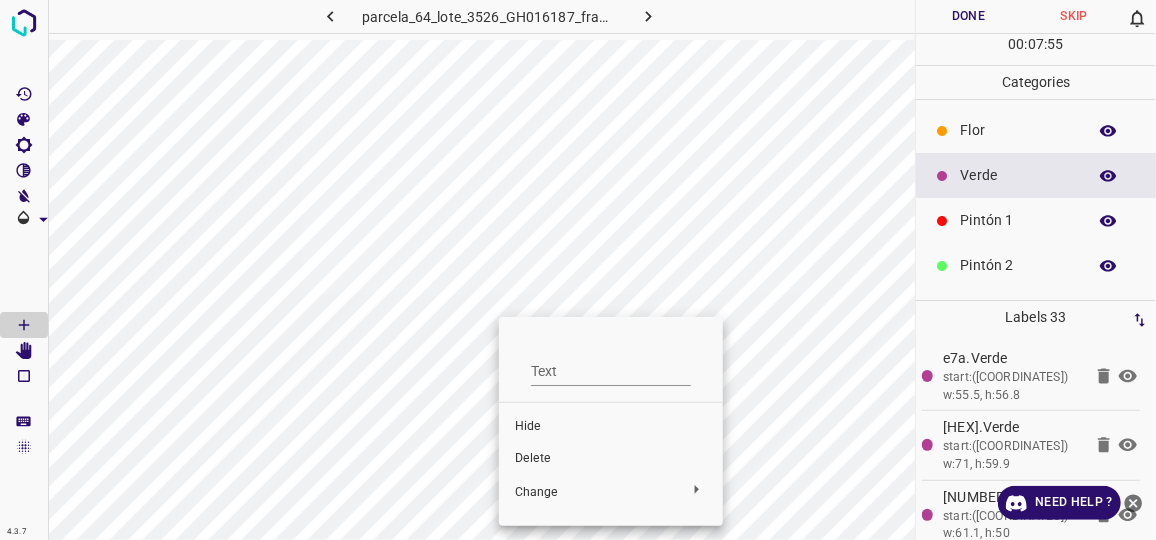 click on "Delete" at bounding box center [611, 459] 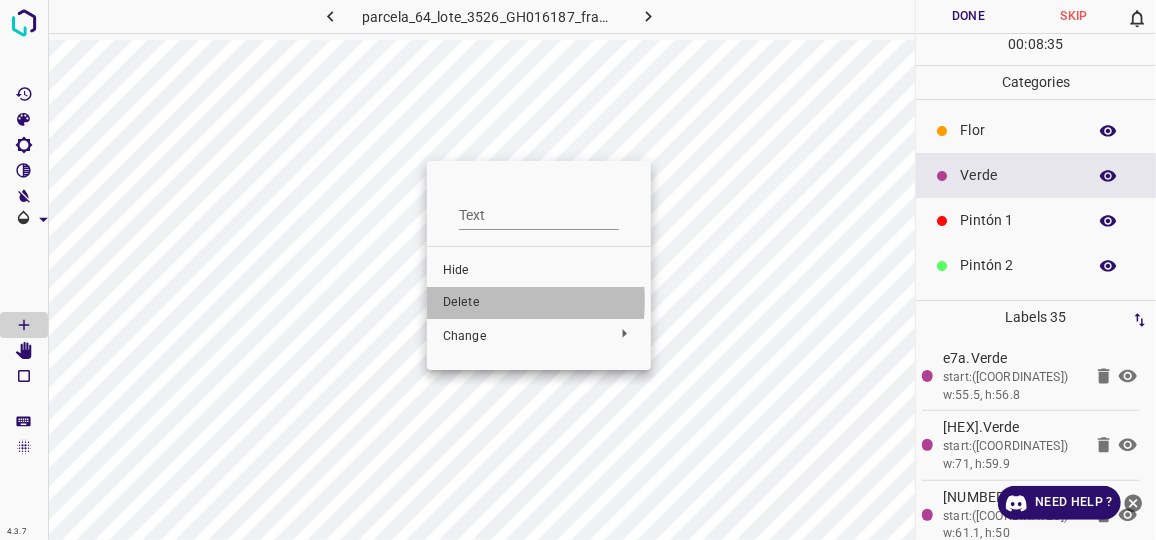click on "Delete" at bounding box center [539, 303] 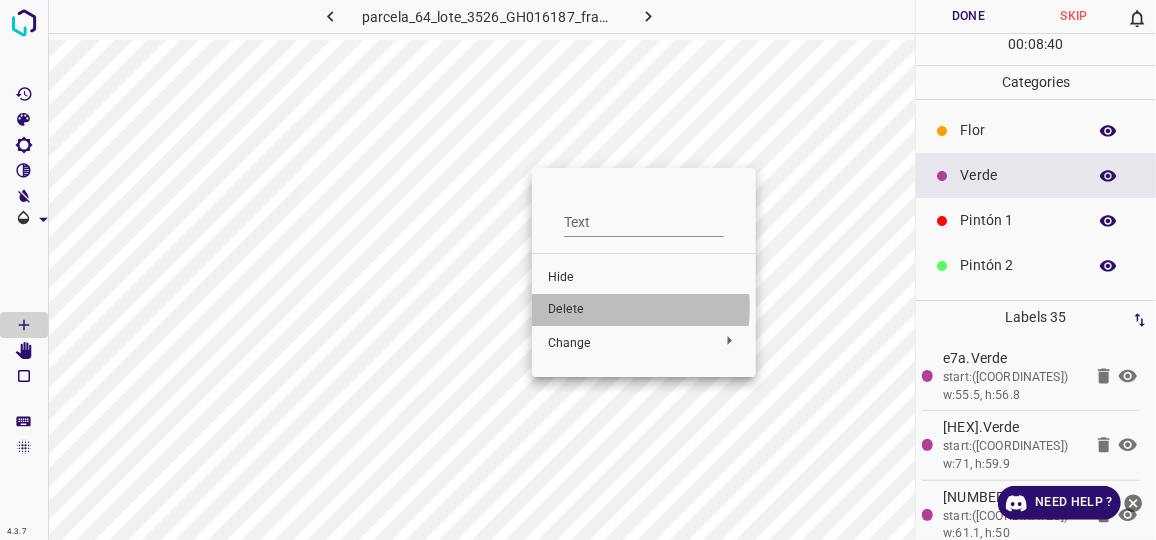 click on "Delete" at bounding box center [644, 310] 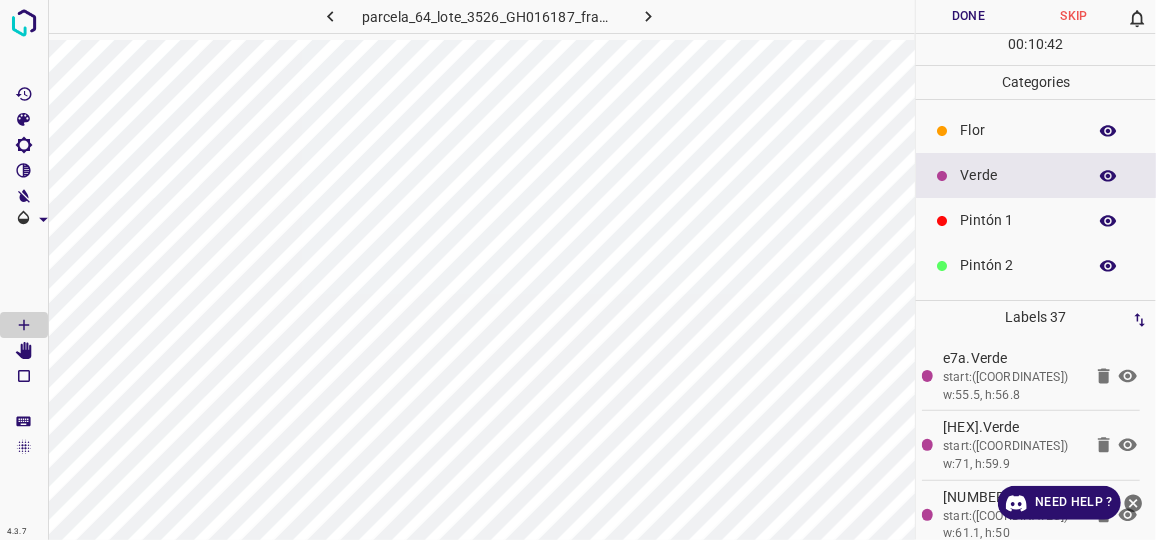 click on "[NUMBER].jpg Done Skip 0 00   : 10   : 42   Categories Flor Verde Pintón 1 Pintón 2 Pintón 3 Rosado Guinda Azul Labels   [NUMBER] [NUMBER].Verde
start:([COORDINATES])
w:55.5, h:56.8
[NUMBER].Verde
start:([COORDINATES])
w:71, h:59.9
[NUMBER].Verde
start:([COORDINATES])
w:61.1, h:50
[NUMBER].Verde
start:([COORDINATES])
w:14.3, h:20
[NUMBER].Verde
start:([COORDINATES])
w:70.4, h:64.2
[NUMBER].Verde
start:([COORDINATES])
w:66, h:62.3
[NUMBER].Verde
start:([COORDINATES])
w:68.5, h:35.8
[NUMBER].Verde
start:([COORDINATES])
w:70.4, h:55.5
[NUMBER].Verde
start:([COORDINATES])
w:72.2, h:71.6
[NUMBER].Verde
start:([COORDINATES])
w:39.5, h:49.4
[NUMBER].Verde
start:([COORDINATES])
w:58.6, h:40.1
[NUMBER].Verde [NUMBER].Verde [NUMBER].Verde [NUMBER].Verde [NUMBER].Verde [NUMBER].Verde [NUMBER].Verde" at bounding box center (578, 270) 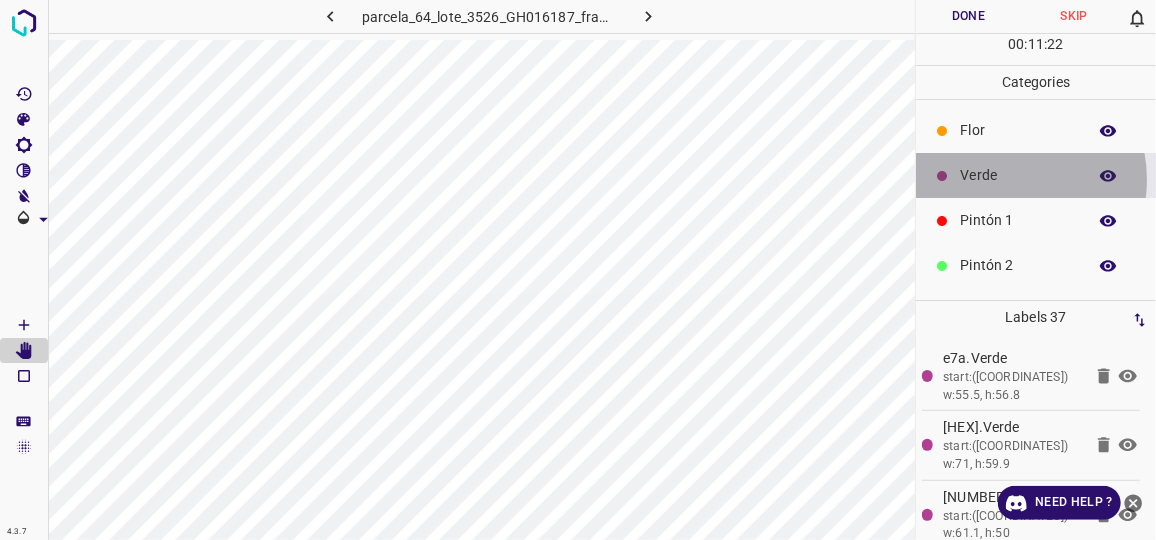 click on "Verde" at bounding box center [1018, 175] 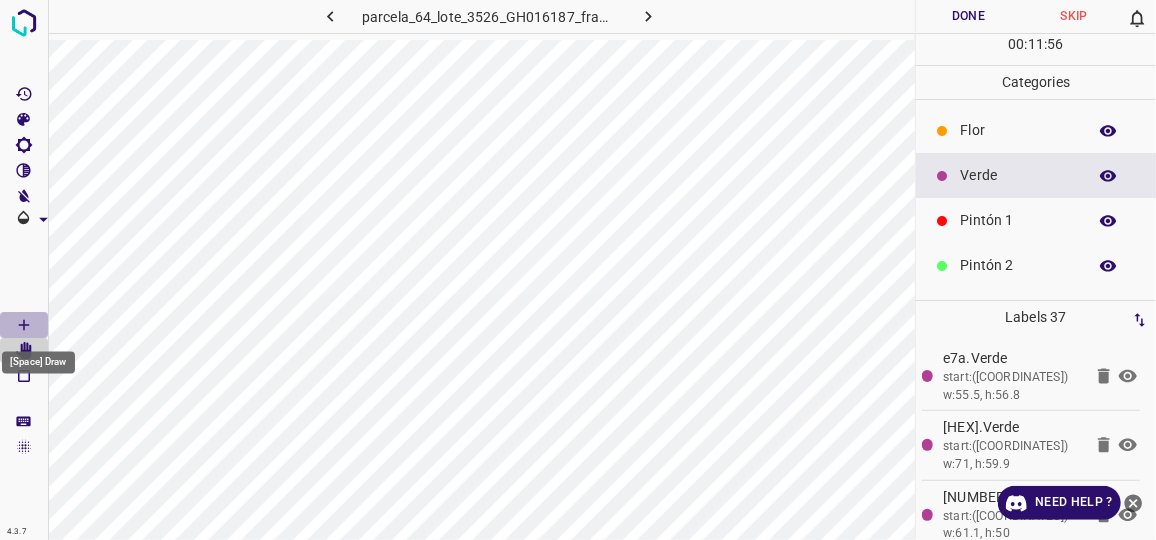click 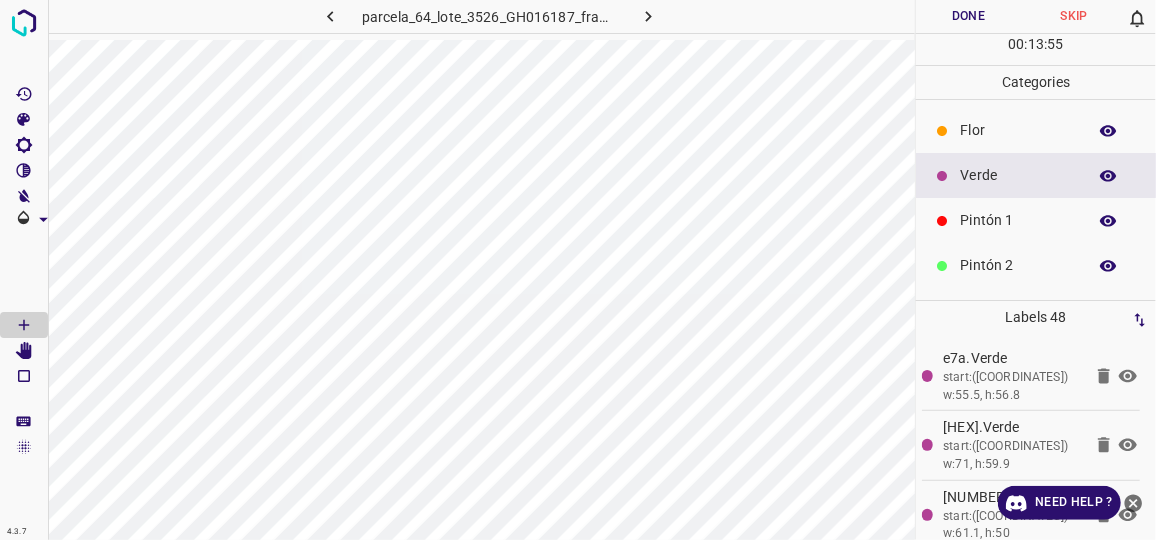 click on "Pintón 1" at bounding box center (1018, 220) 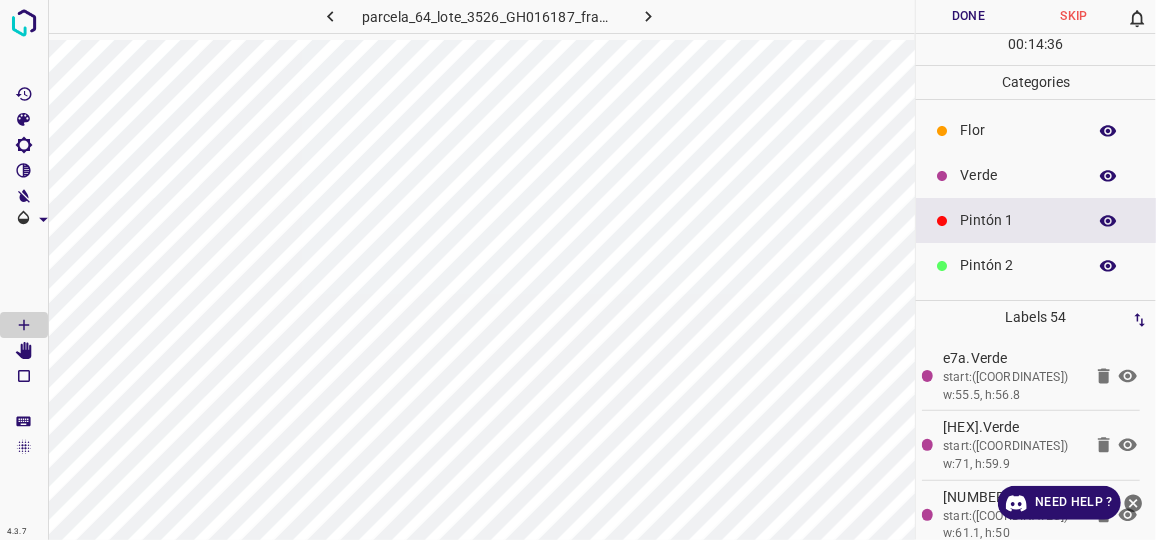 click on "Verde" at bounding box center (1018, 175) 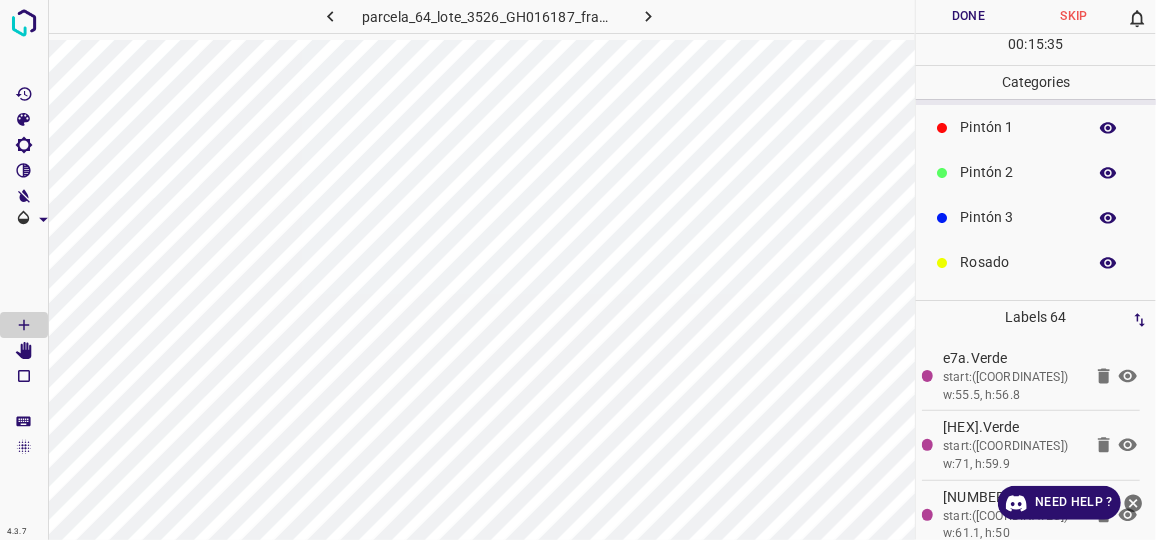 scroll, scrollTop: 175, scrollLeft: 0, axis: vertical 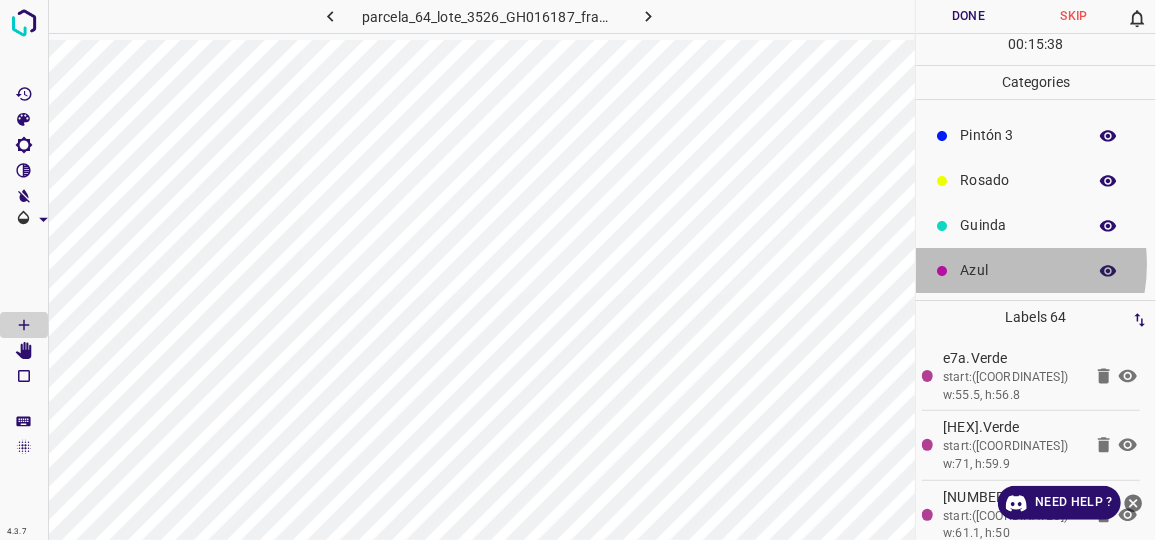 click on "Azul" at bounding box center (1018, 270) 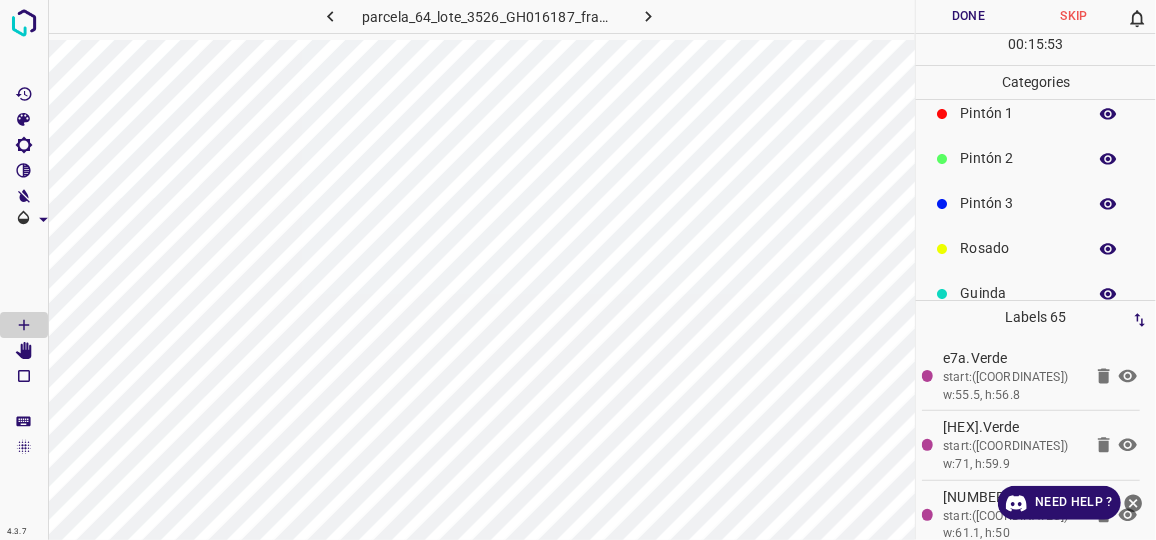 scroll, scrollTop: 0, scrollLeft: 0, axis: both 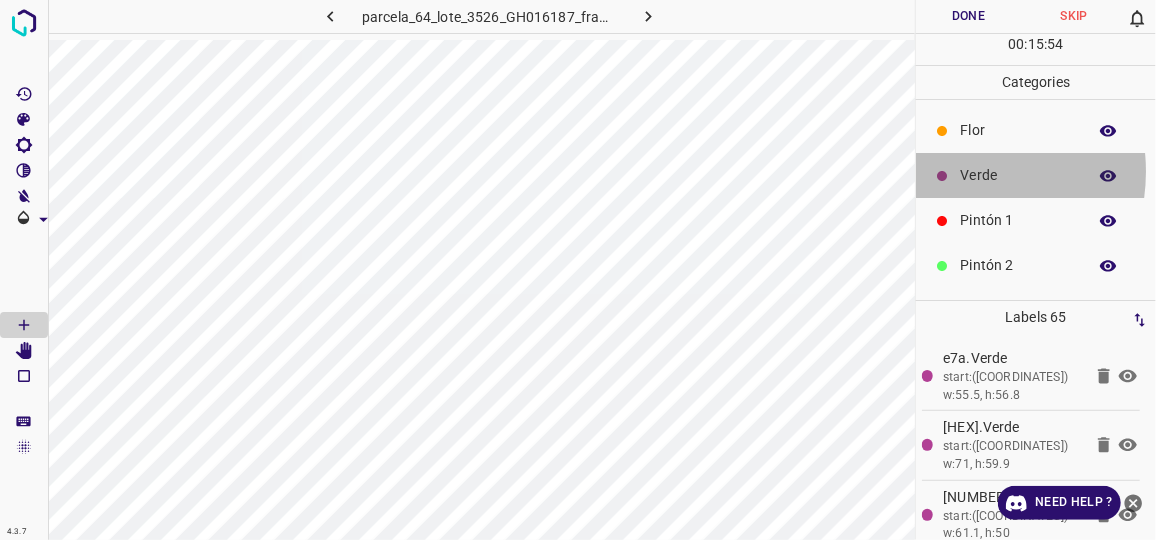 click on "Verde" at bounding box center [1036, 175] 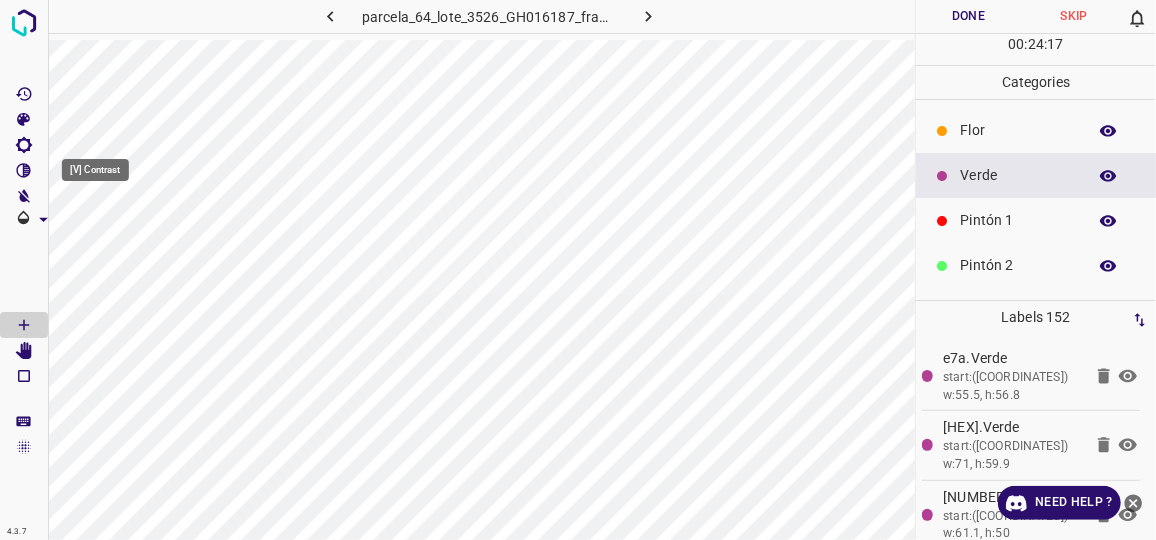 click on "[V] Contrast" at bounding box center (89, 170) 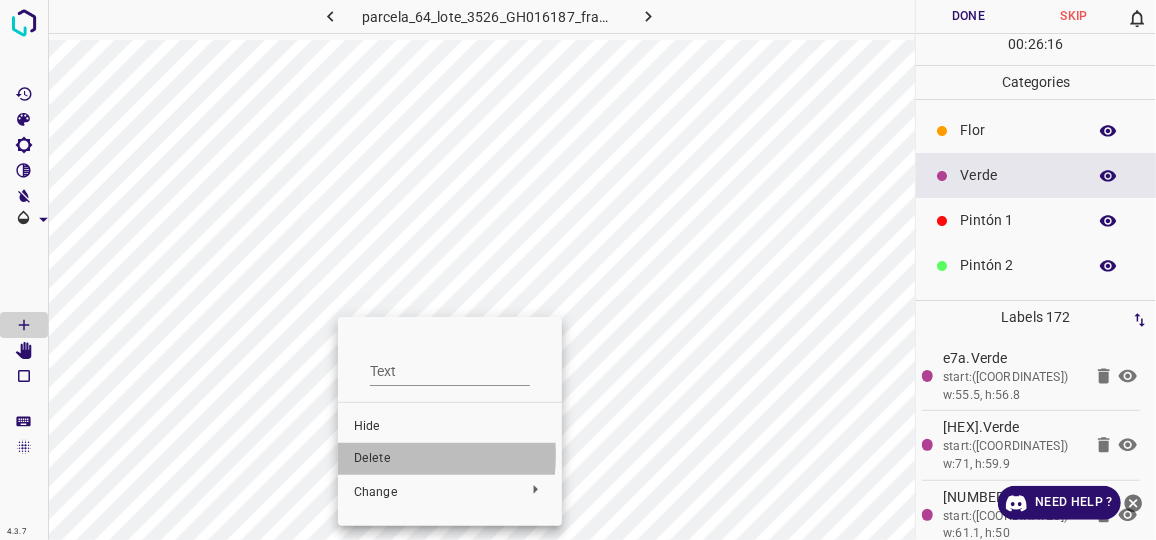click on "Delete" at bounding box center [450, 459] 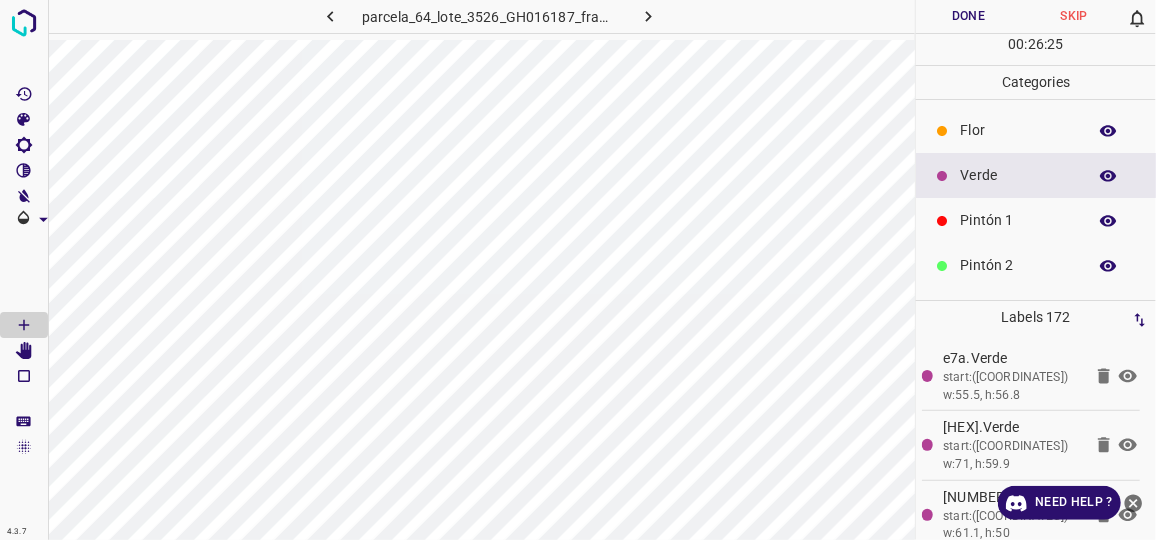 click on "Pintón 1" at bounding box center (1018, 220) 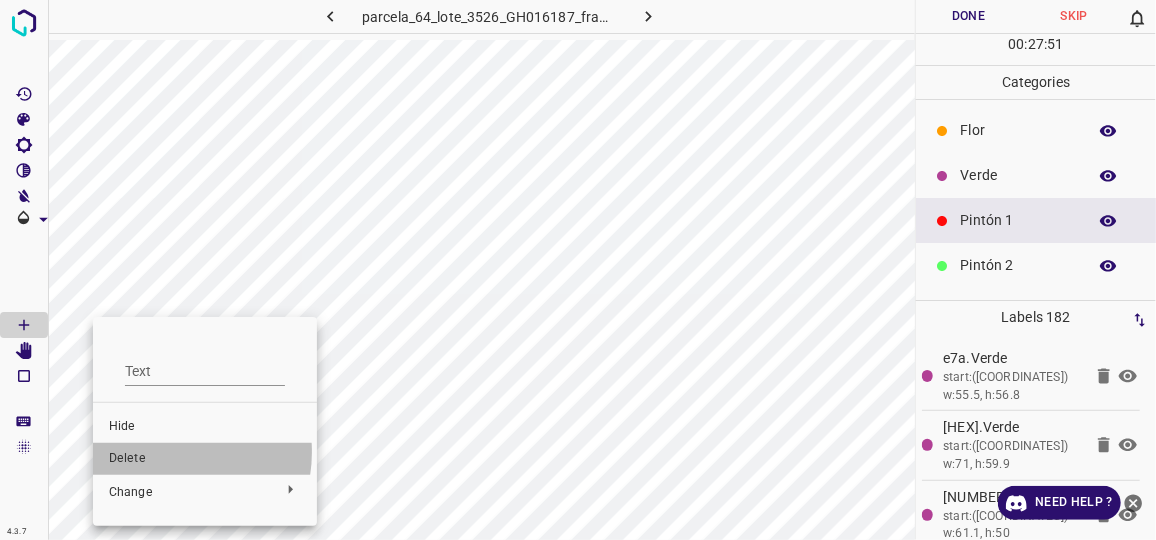 click on "Delete" at bounding box center [205, 459] 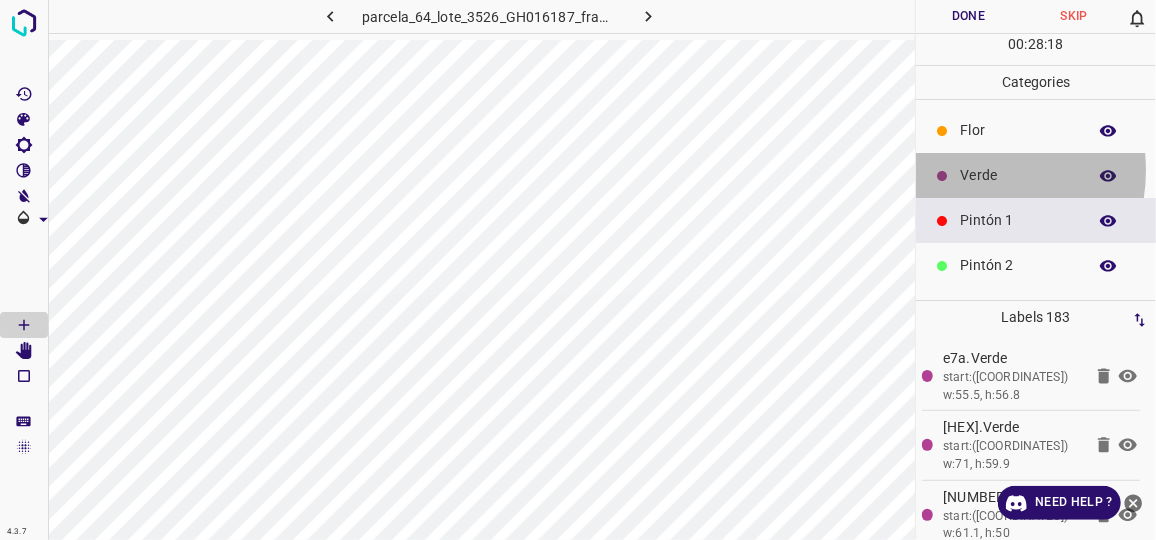 click on "Verde" at bounding box center [1018, 175] 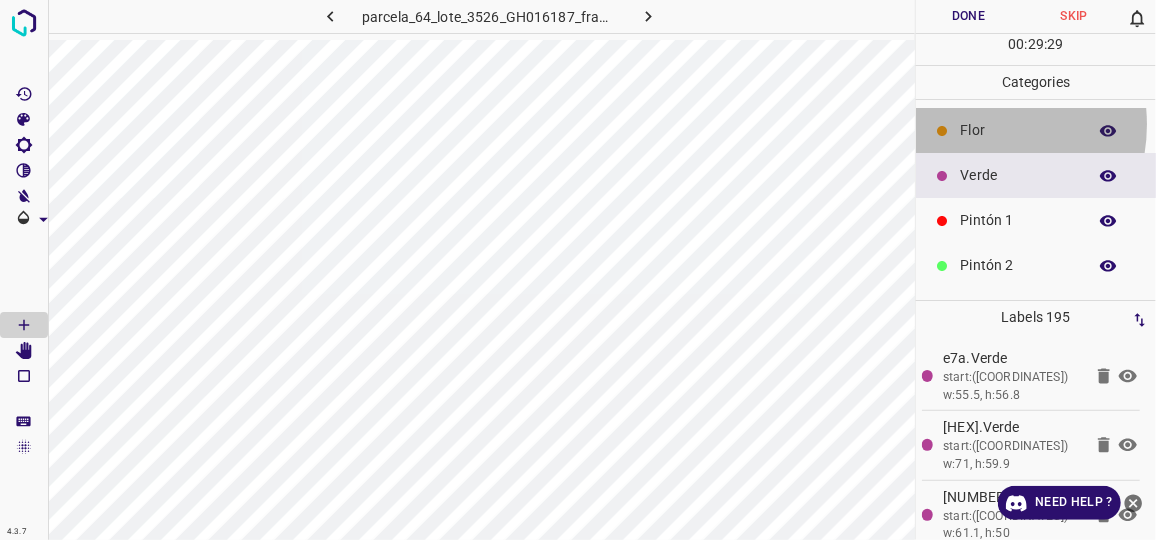 click on "Flor" at bounding box center (1018, 130) 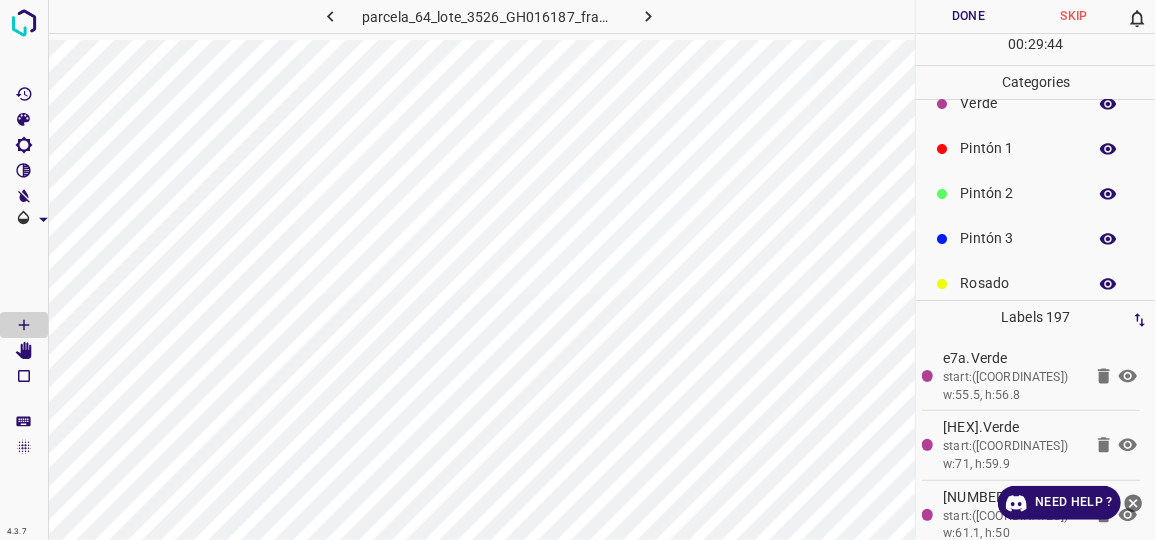 scroll, scrollTop: 175, scrollLeft: 0, axis: vertical 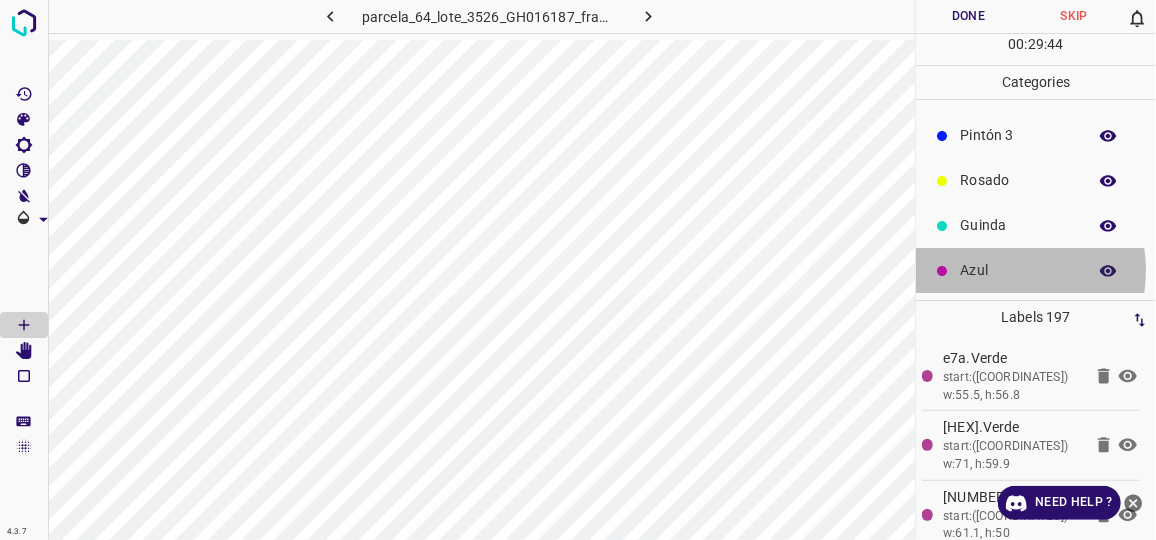 click on "Azul" at bounding box center [1018, 270] 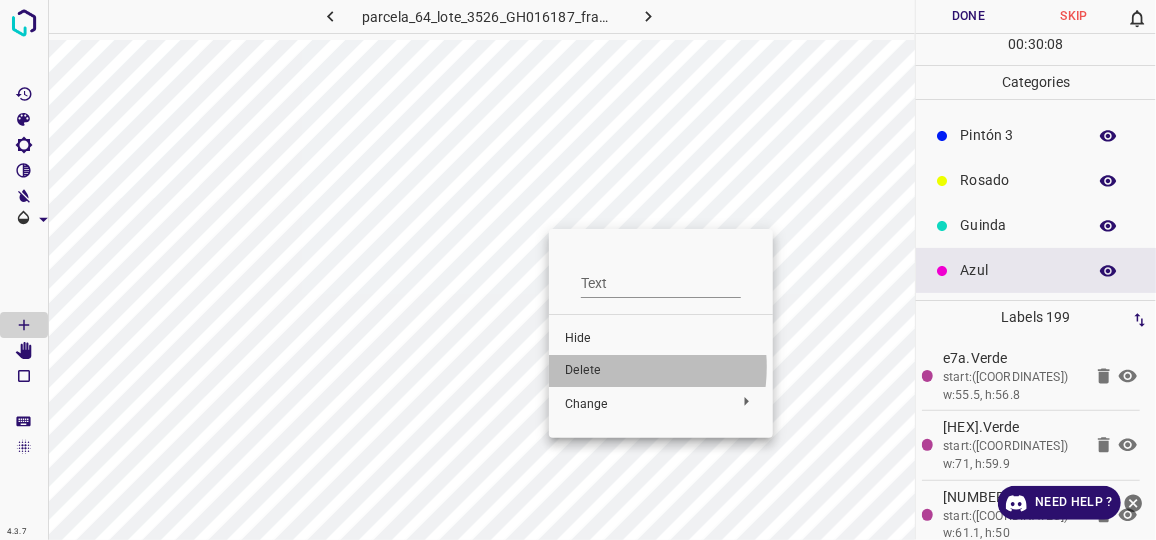 click on "Delete" at bounding box center (661, 371) 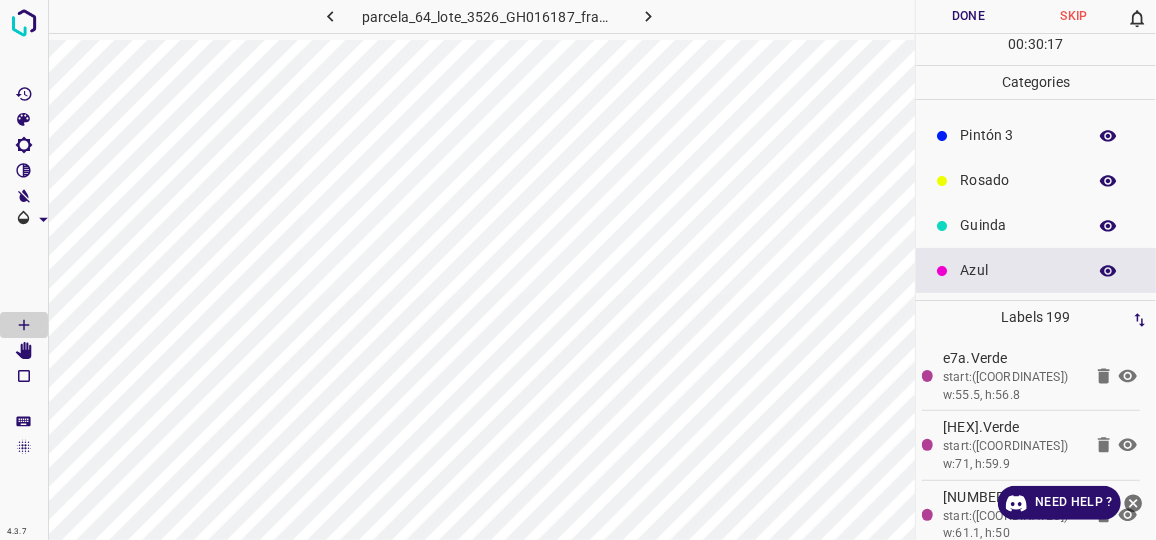 scroll, scrollTop: 0, scrollLeft: 0, axis: both 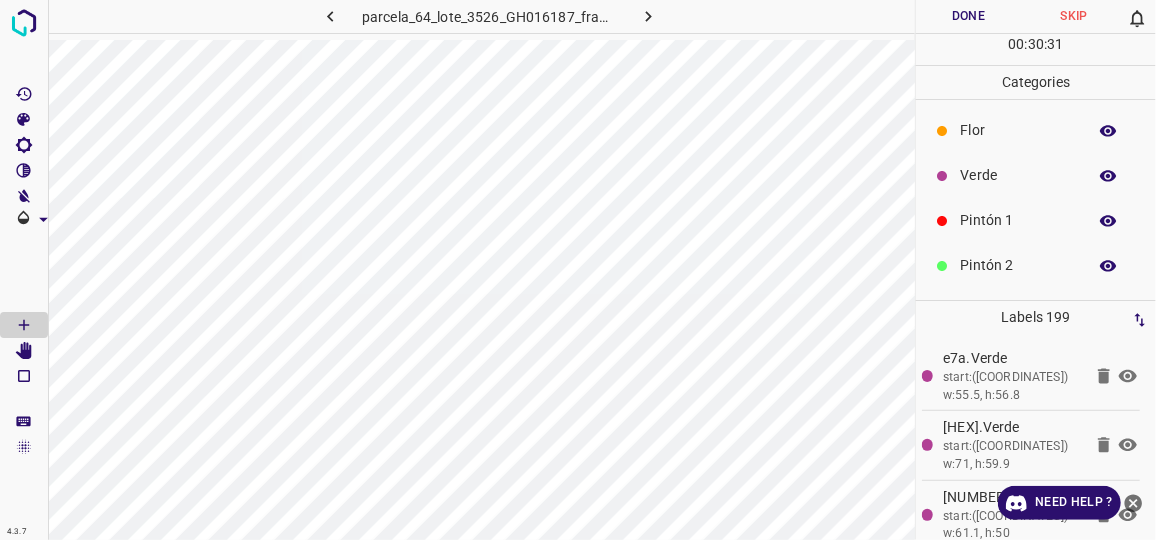 click on "Verde" at bounding box center (1018, 175) 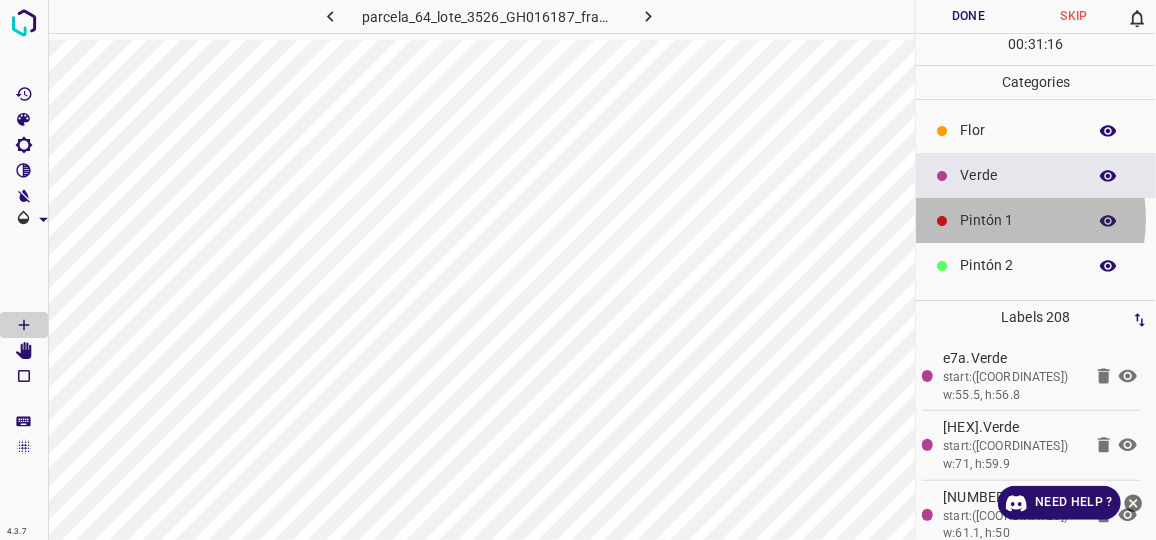 click on "Pintón 1" at bounding box center (1018, 220) 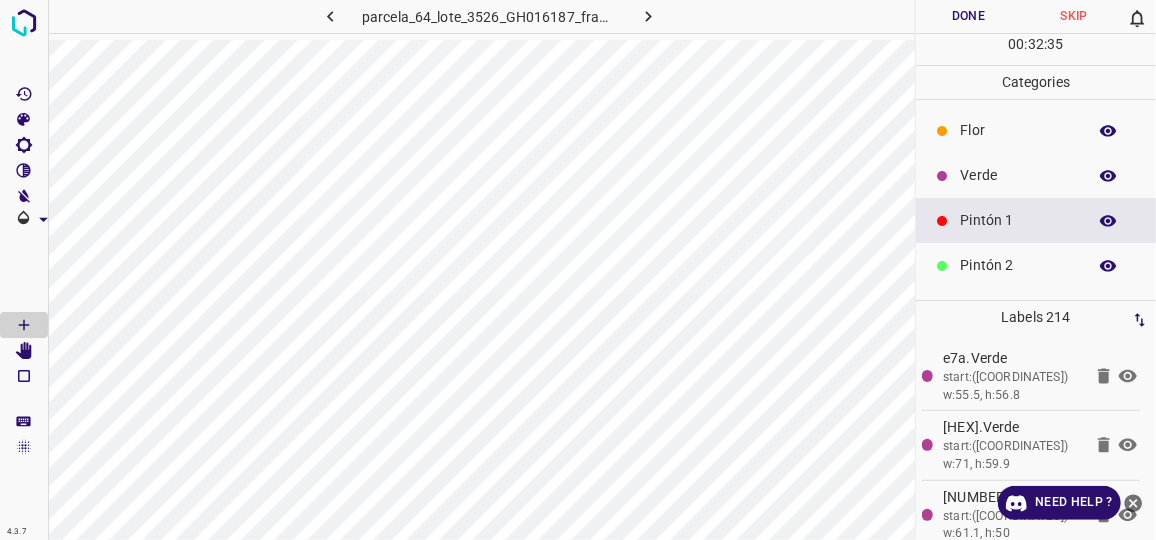 click on "Pintón 1" at bounding box center [1036, 220] 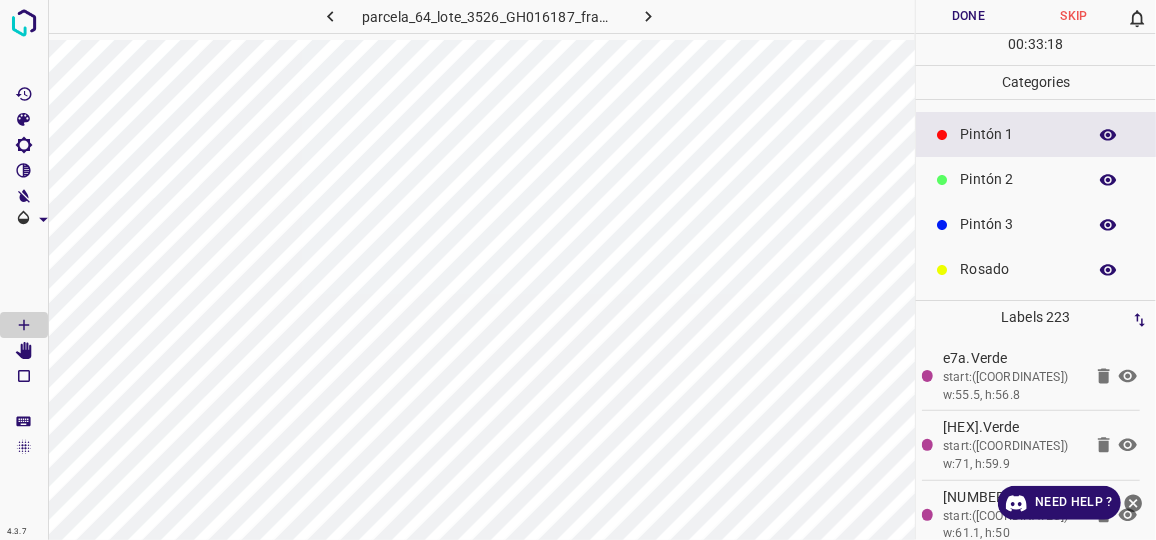 scroll, scrollTop: 175, scrollLeft: 0, axis: vertical 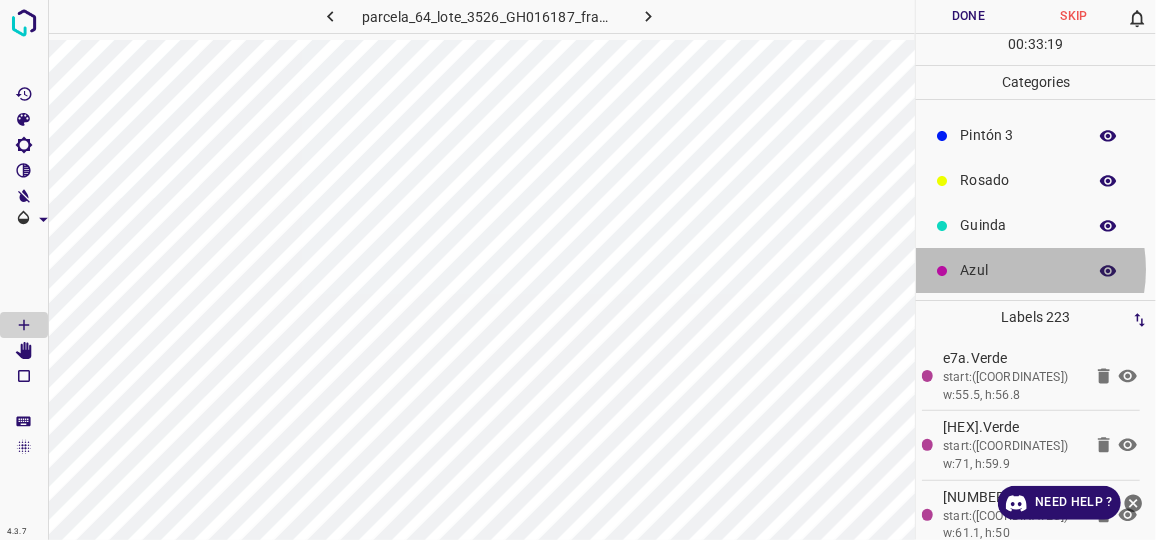 click on "Azul" at bounding box center [1018, 270] 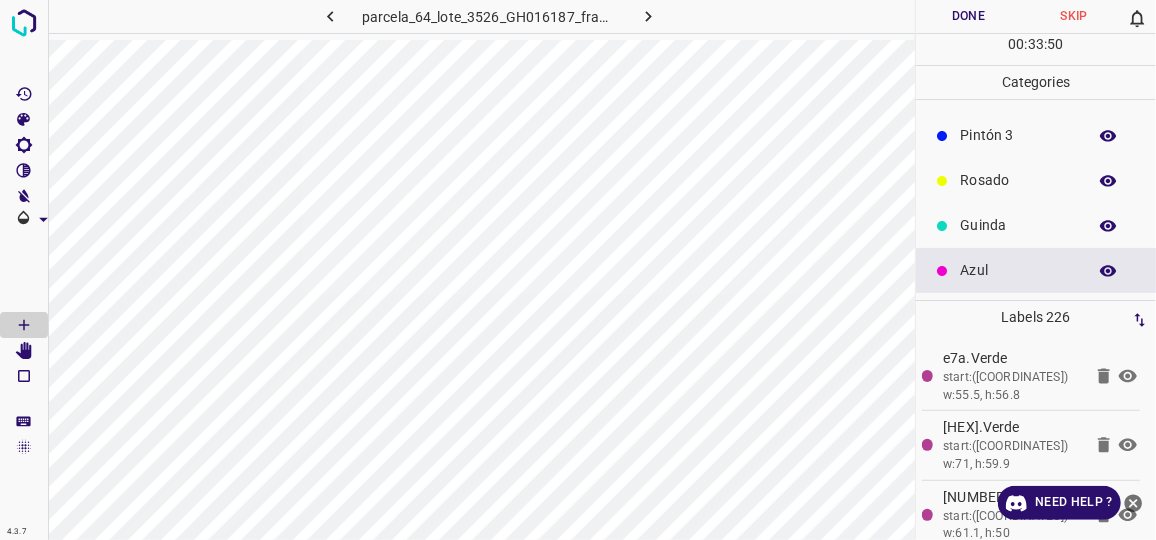 click on "Rosado" at bounding box center (1018, 180) 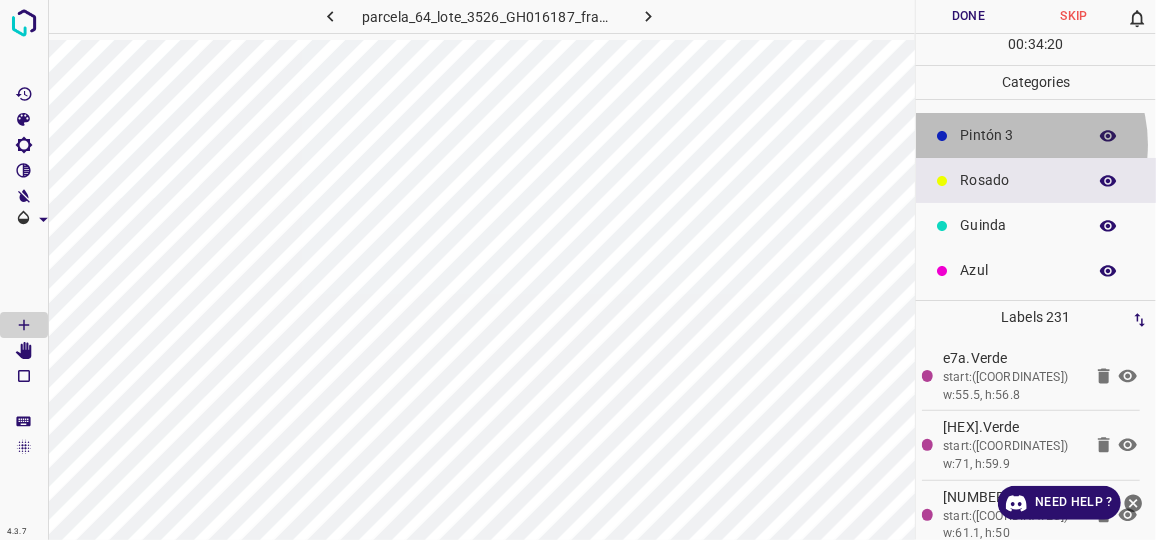 drag, startPoint x: 1002, startPoint y: 142, endPoint x: 942, endPoint y: 138, distance: 60.133186 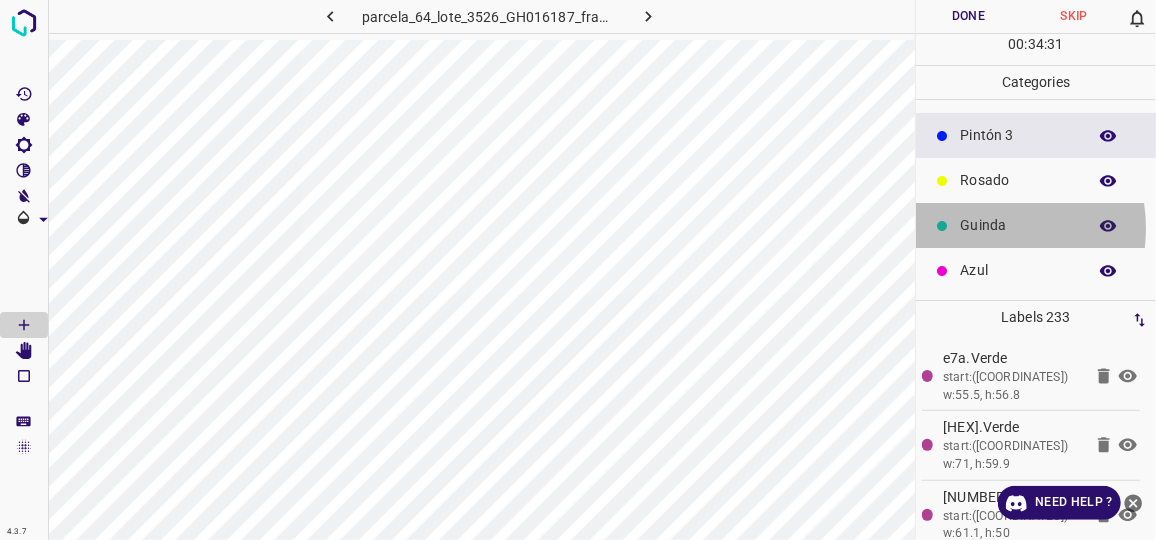 click on "Guinda" at bounding box center (1018, 225) 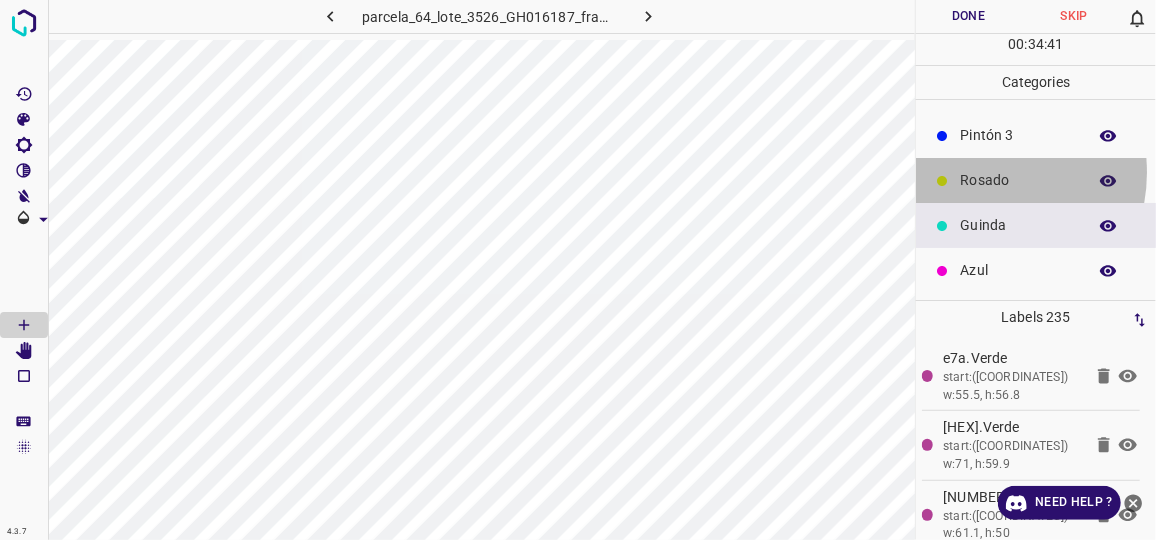 click on "Rosado" at bounding box center [1018, 180] 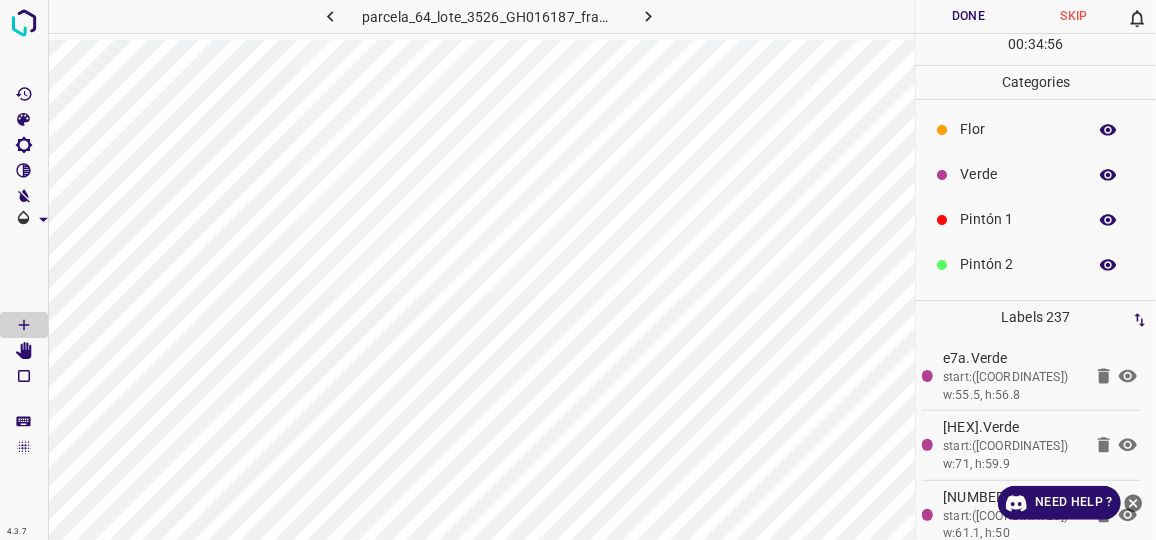 scroll, scrollTop: 0, scrollLeft: 0, axis: both 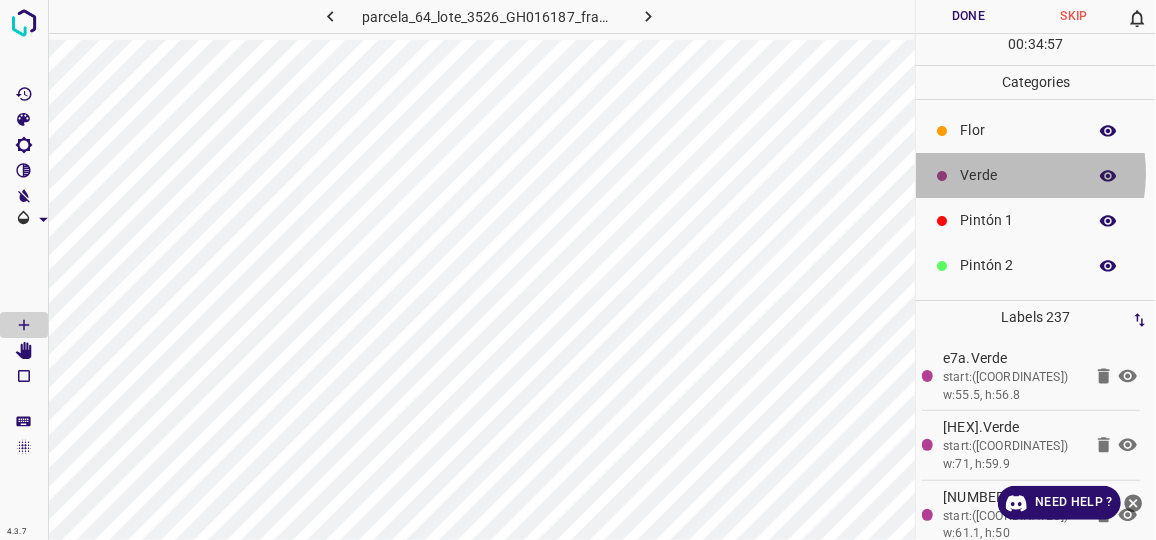 click on "Verde" at bounding box center (1018, 175) 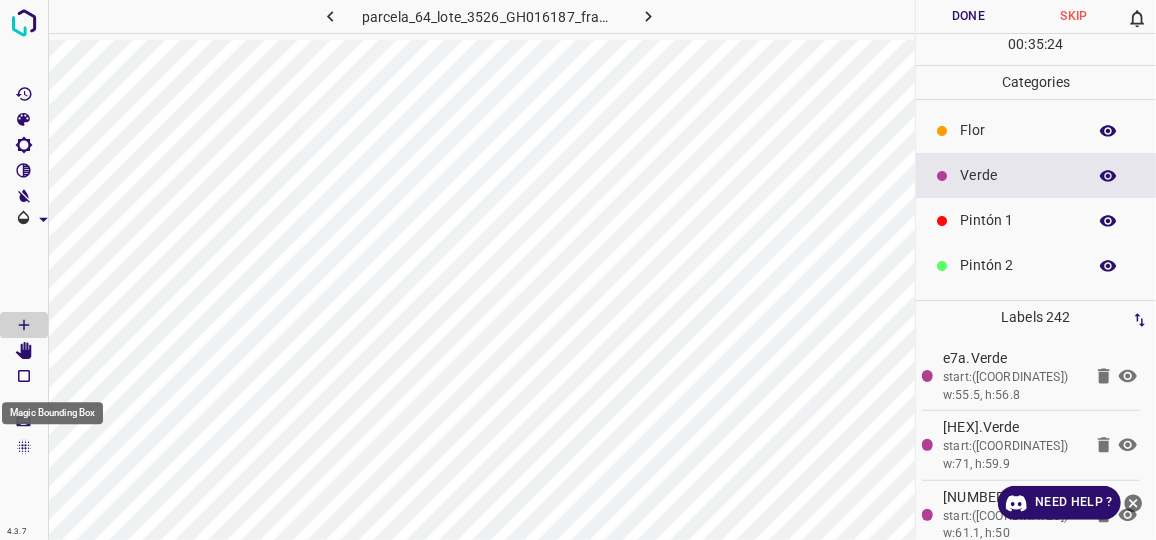 click on "[NUMBER].jpg Done Skip 0 00   : 35   : 24   Categories Flor Verde Pintón 1 Pintón 2 Pintón 3 Rosado Guinda Azul Labels   [NUMBER] [NUMBER].Verde
start:([COORDINATES])
w:55.5, h:56.8
[NUMBER].Verde
start:([COORDINATES])
w:71, h:59.9
[NUMBER].Verde
start:([COORDINATES])
w:61.1, h:50
[NUMBER].Verde
start:([COORDINATES])
w:14.3, h:20
[NUMBER].Verde
start:([COORDINATES])
w:70.4, h:64.2
[NUMBER].Verde
start:([COORDINATES])
w:66, h:62.3
[NUMBER].Verde
start:([COORDINATES])
w:68.5, h:35.8
[NUMBER].Verde
start:([COORDINATES])
w:70.4, h:55.5
[NUMBER].Verde
start:([COORDINATES])
w:72.2, h:71.6
[NUMBER].Verde
start:([COORDINATES])
w:39.5, h:49.4
[NUMBER].Verde
start:([COORDINATES])
w:58.6, h:40.1
[NUMBER].Verde [NUMBER].Verde [NUMBER].Verde [NUMBER].Verde [NUMBER].Verde [NUMBER].Verde [NUMBER].Verde [NUMBER].Azul" at bounding box center [578, 270] 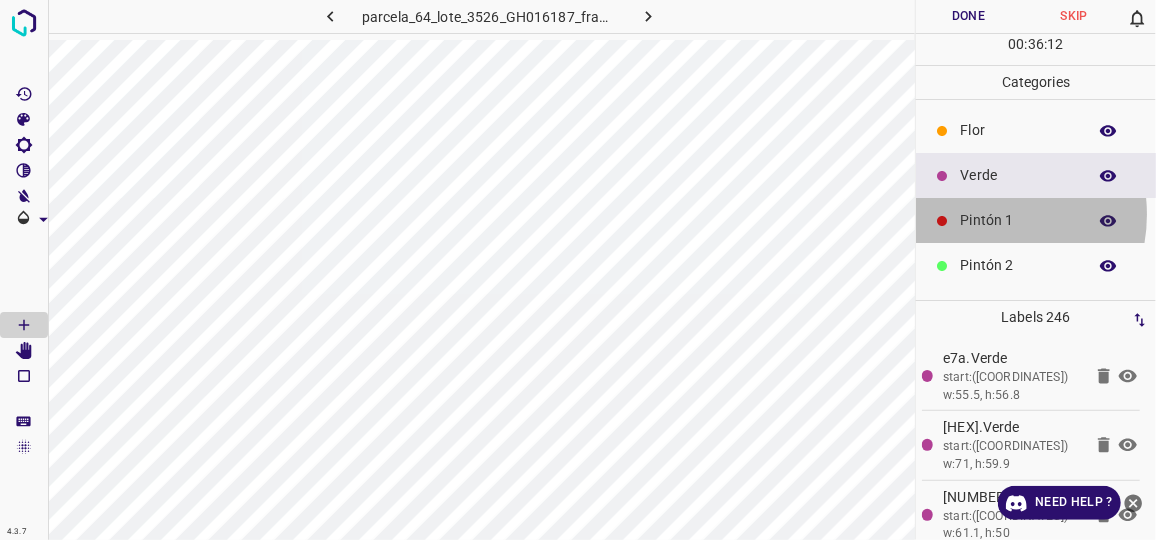 click on "Pintón 1" at bounding box center (1018, 220) 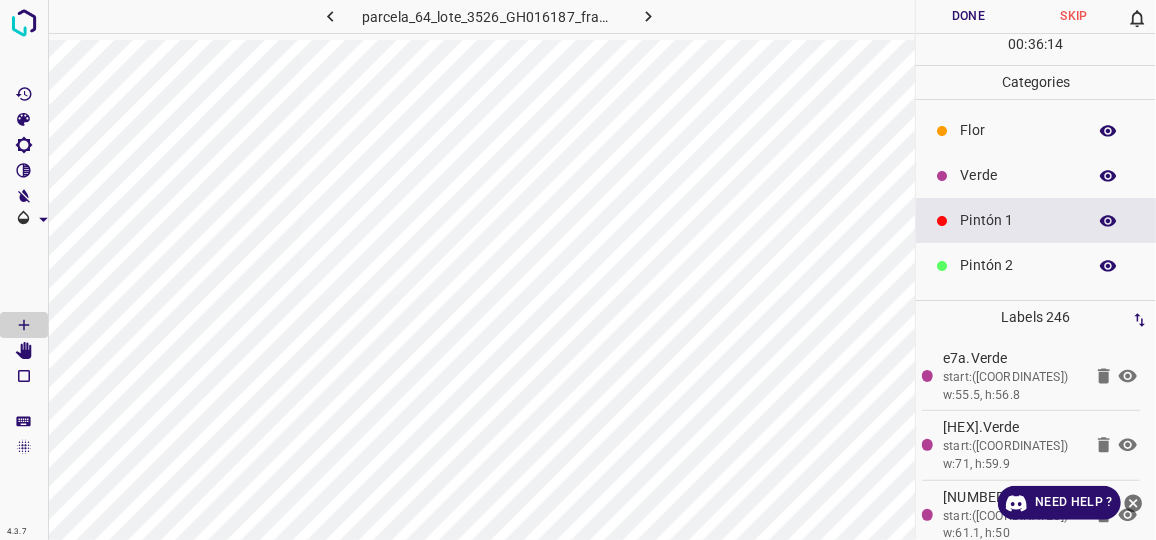 click on "Pintón 2" at bounding box center [1018, 265] 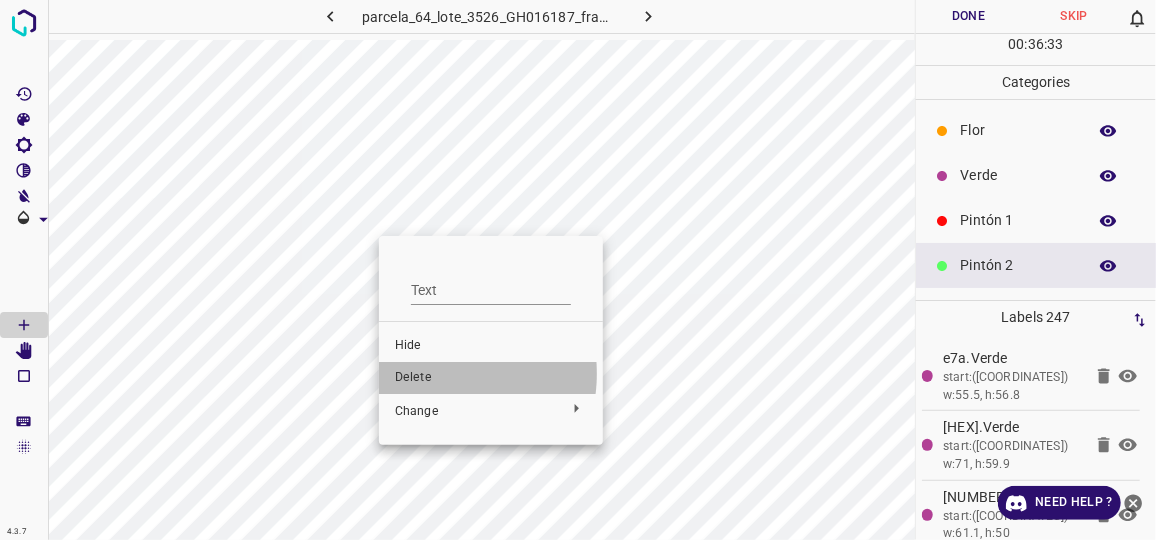click on "Delete" at bounding box center [491, 378] 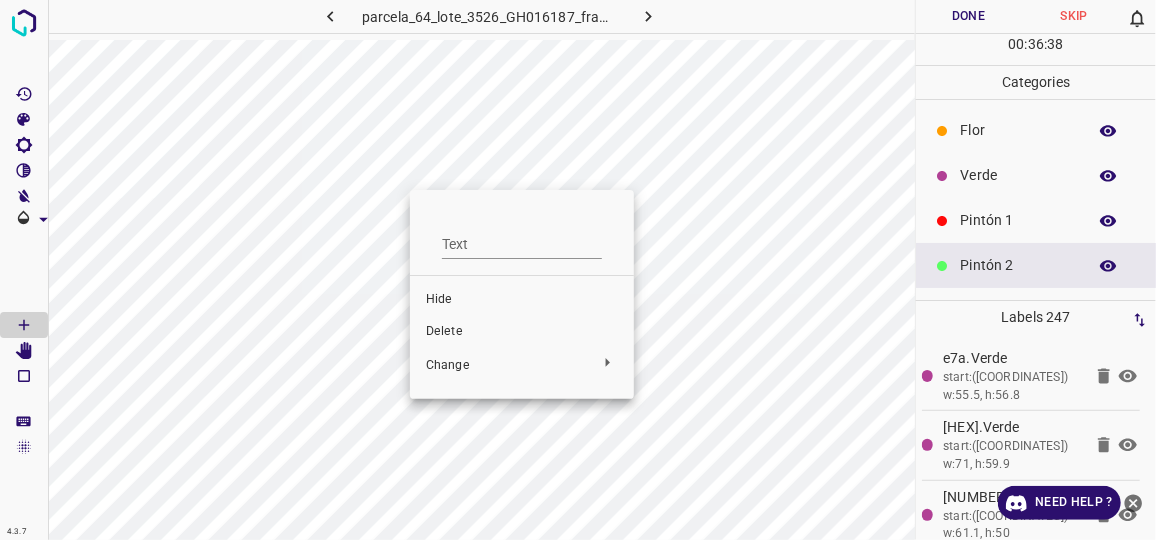 click on "Delete" at bounding box center (522, 332) 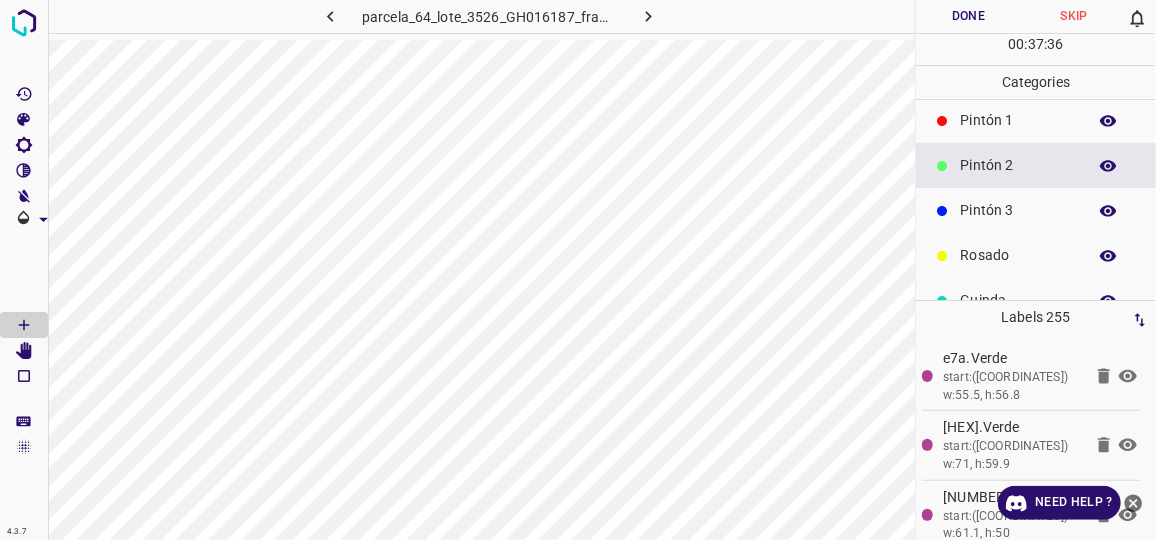 scroll, scrollTop: 175, scrollLeft: 0, axis: vertical 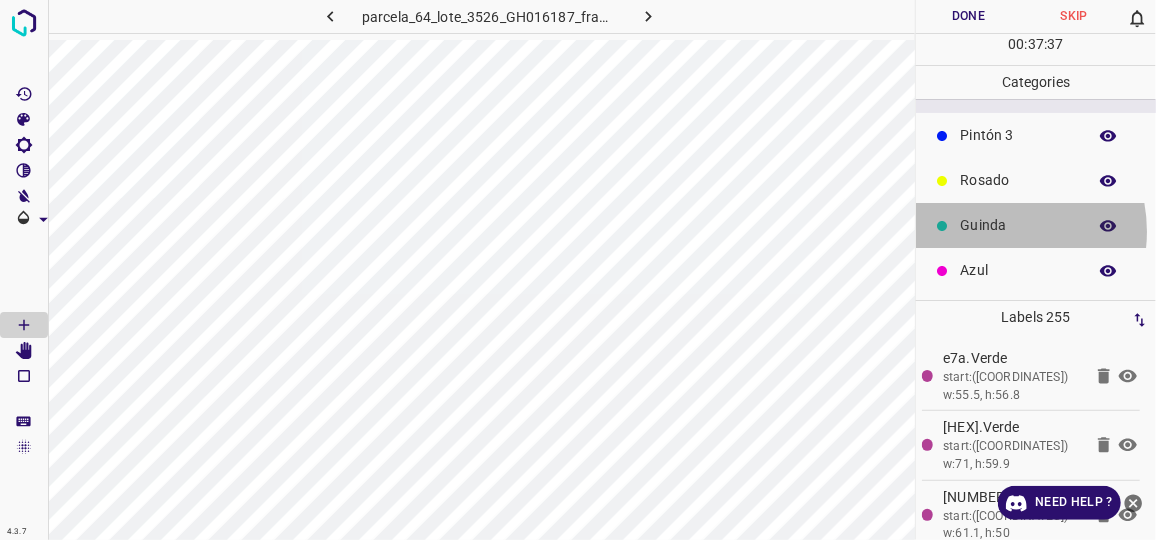 click on "Guinda" at bounding box center (1018, 225) 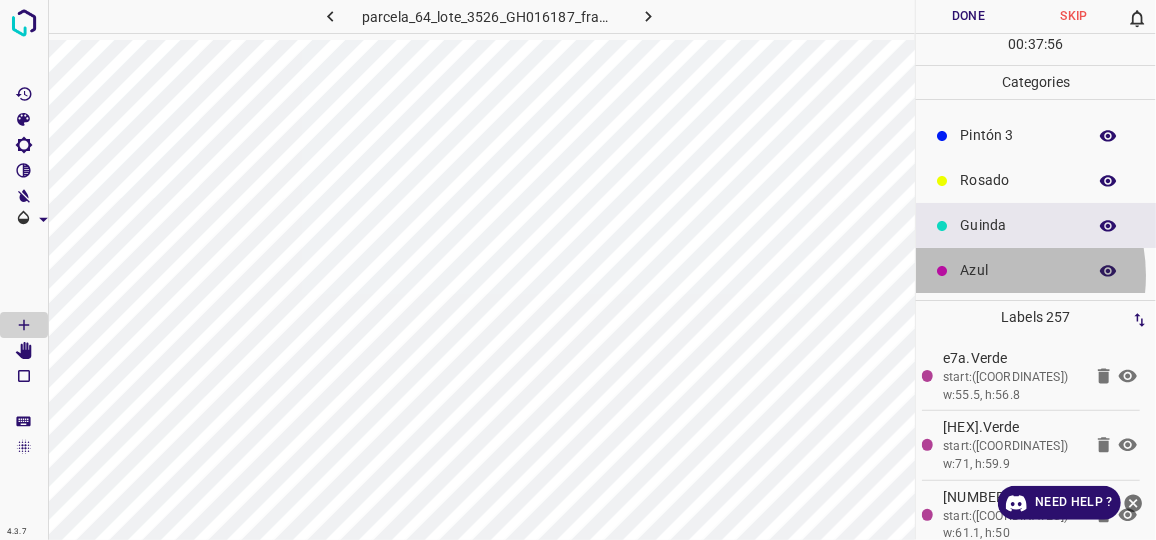 click on "Azul" at bounding box center (1018, 270) 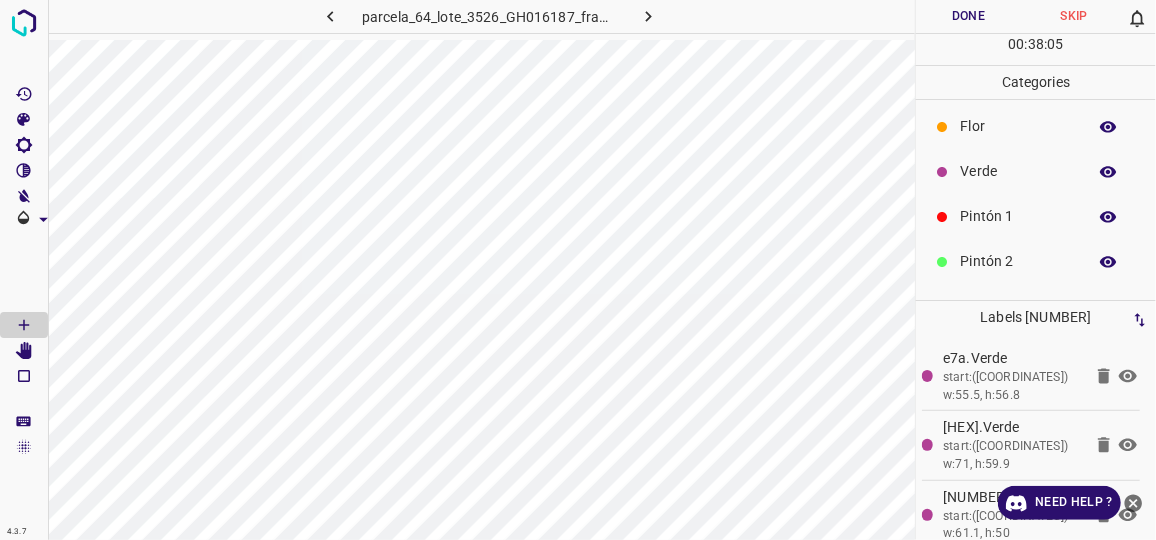 scroll, scrollTop: 0, scrollLeft: 0, axis: both 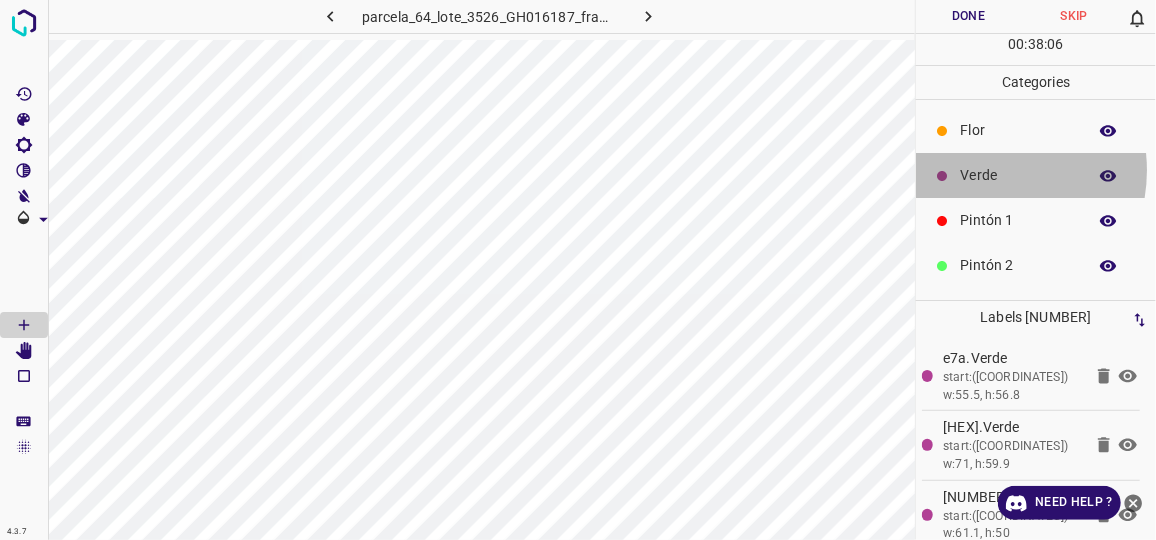 click on "Verde" at bounding box center [1018, 175] 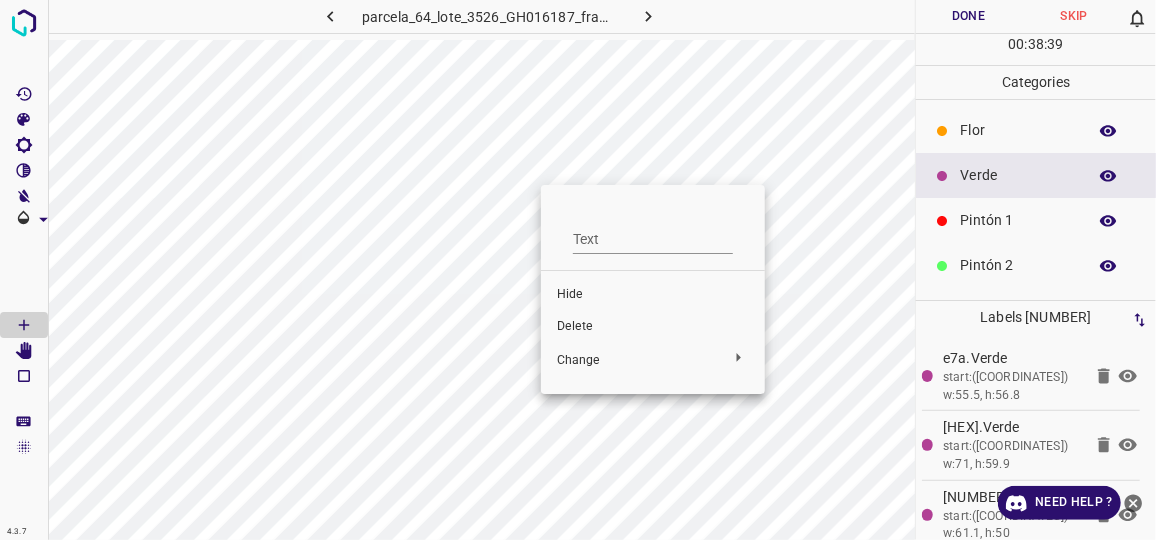 click on "Delete" at bounding box center (653, 327) 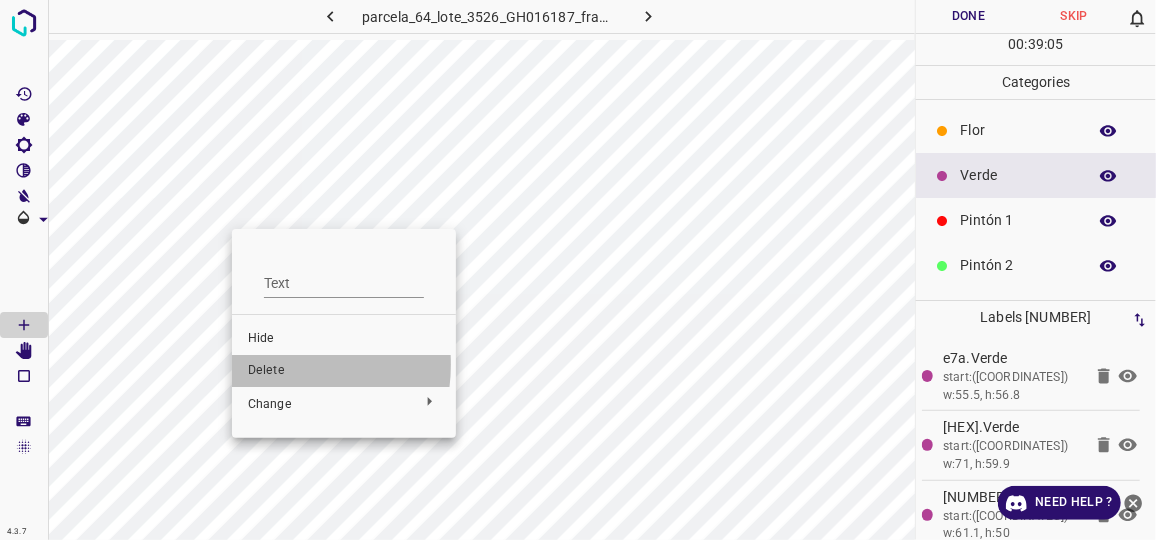 click on "Delete" at bounding box center (344, 371) 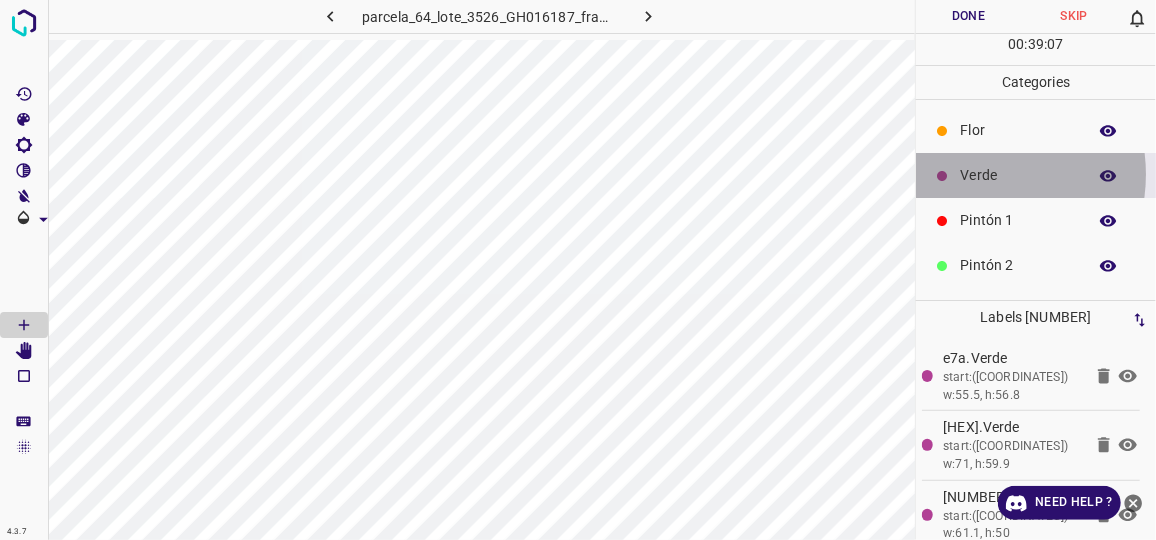 click on "Verde" at bounding box center [1018, 175] 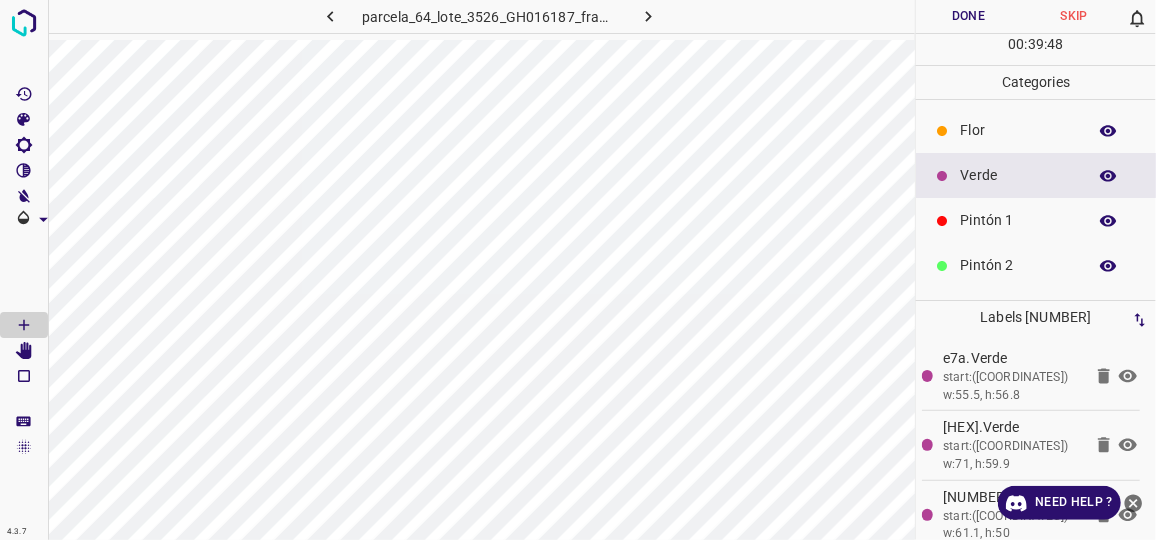 scroll, scrollTop: 175, scrollLeft: 0, axis: vertical 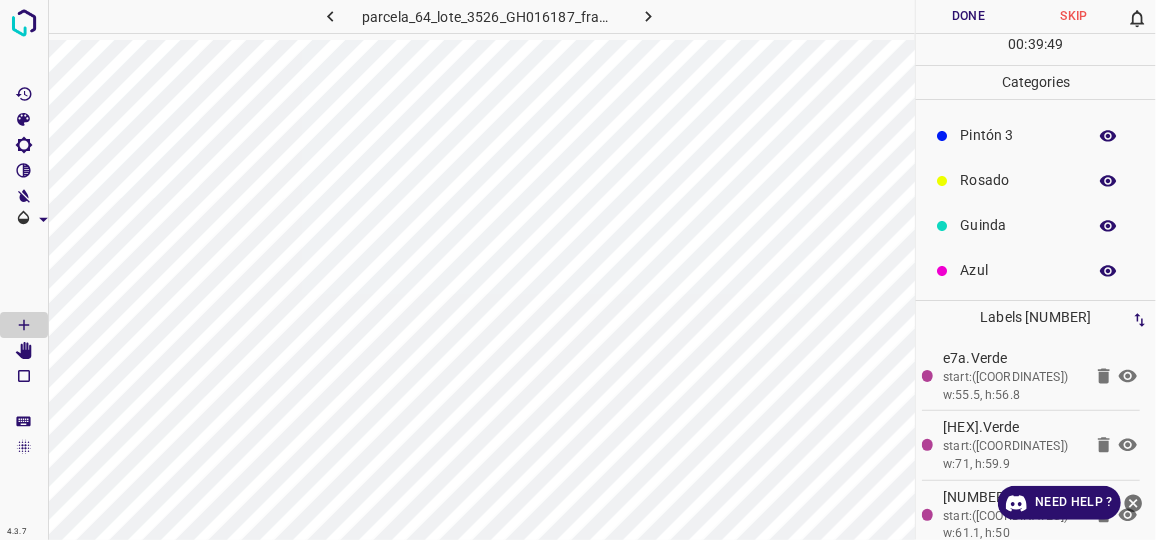 click on "Azul" at bounding box center [1018, 270] 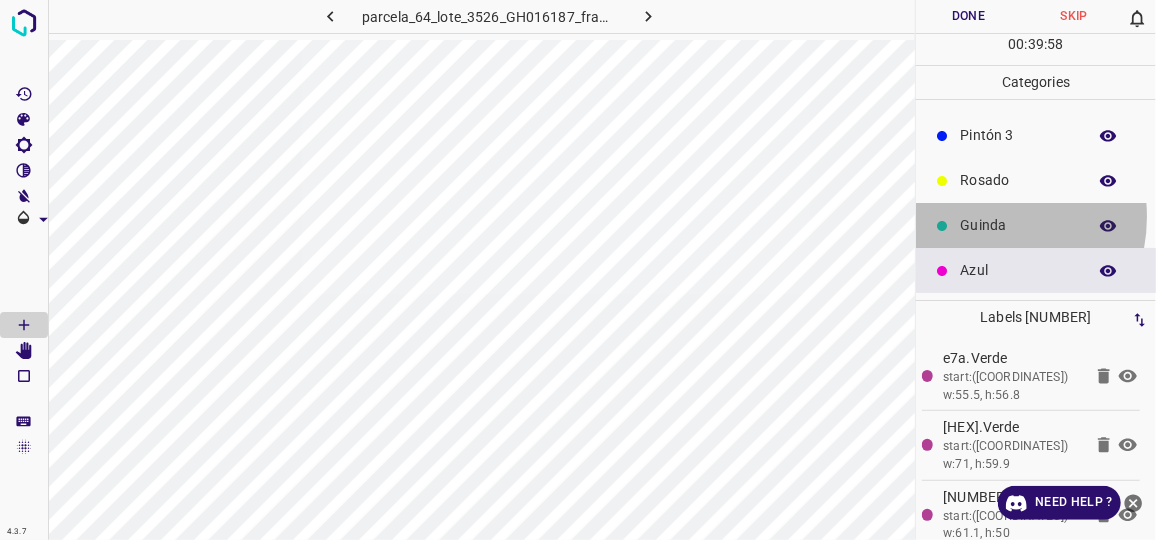 click on "Guinda" at bounding box center [1018, 225] 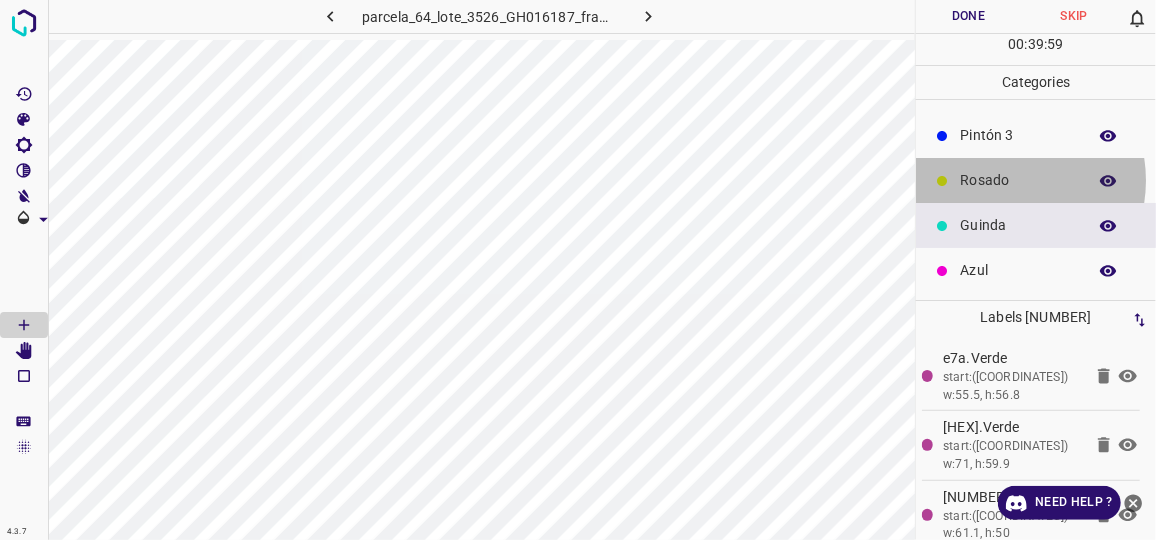 click on "Rosado" at bounding box center [1018, 180] 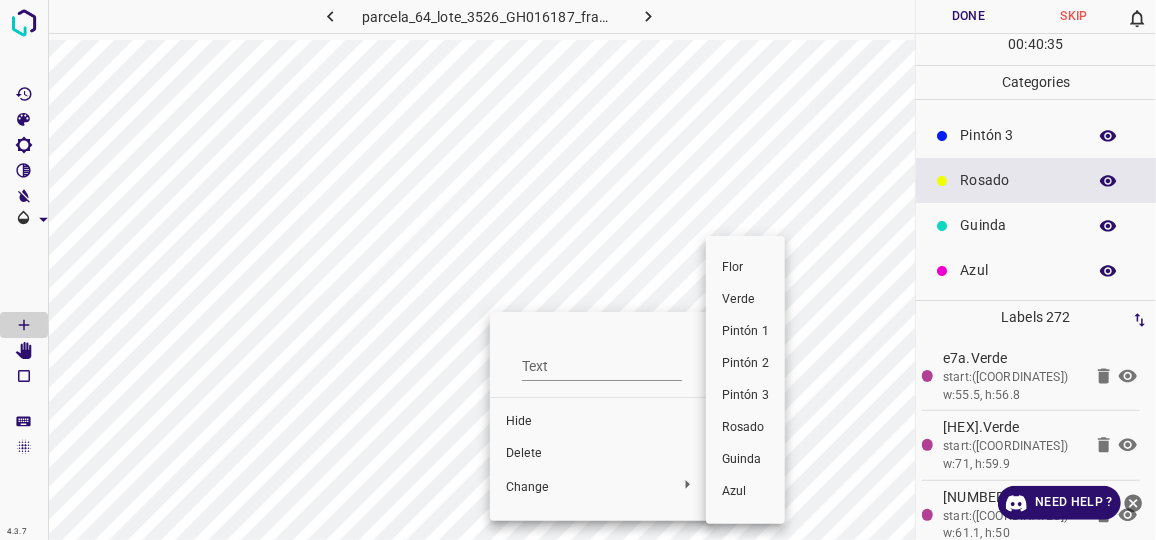 click at bounding box center [578, 270] 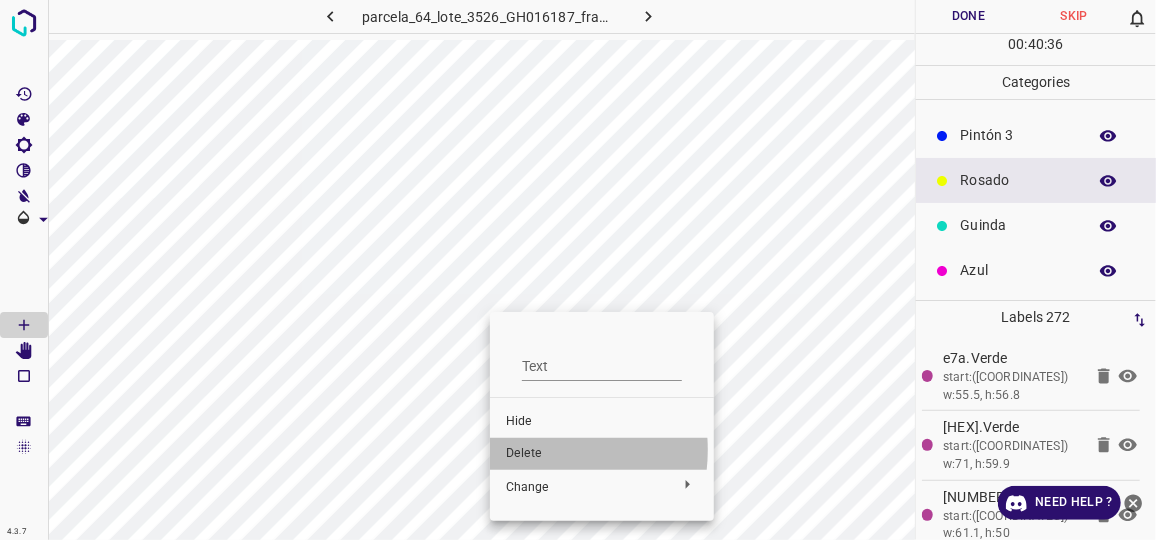 click on "Delete" at bounding box center (602, 454) 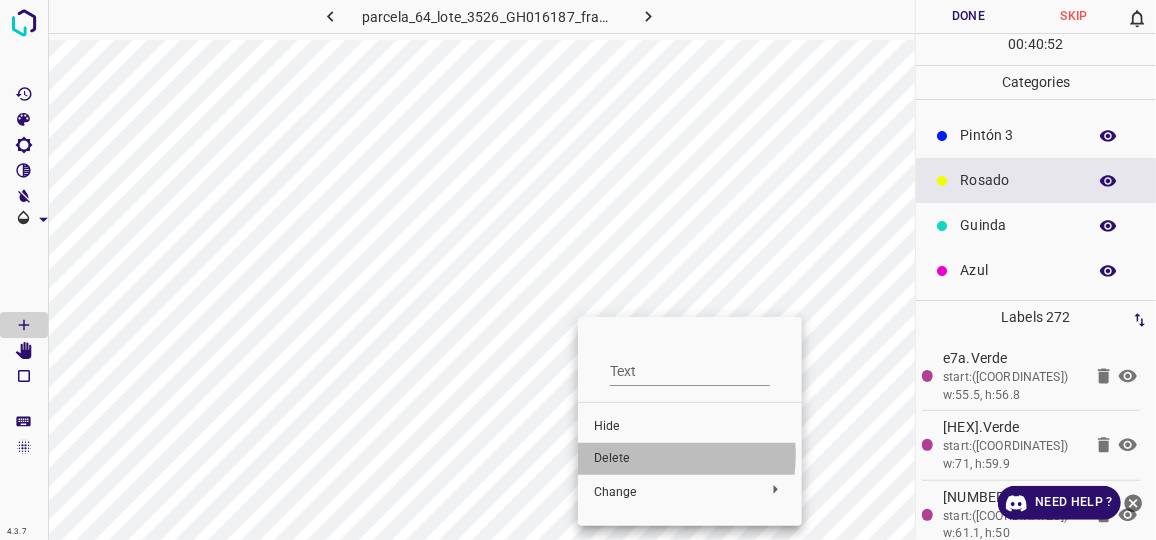 click on "Delete" at bounding box center (690, 459) 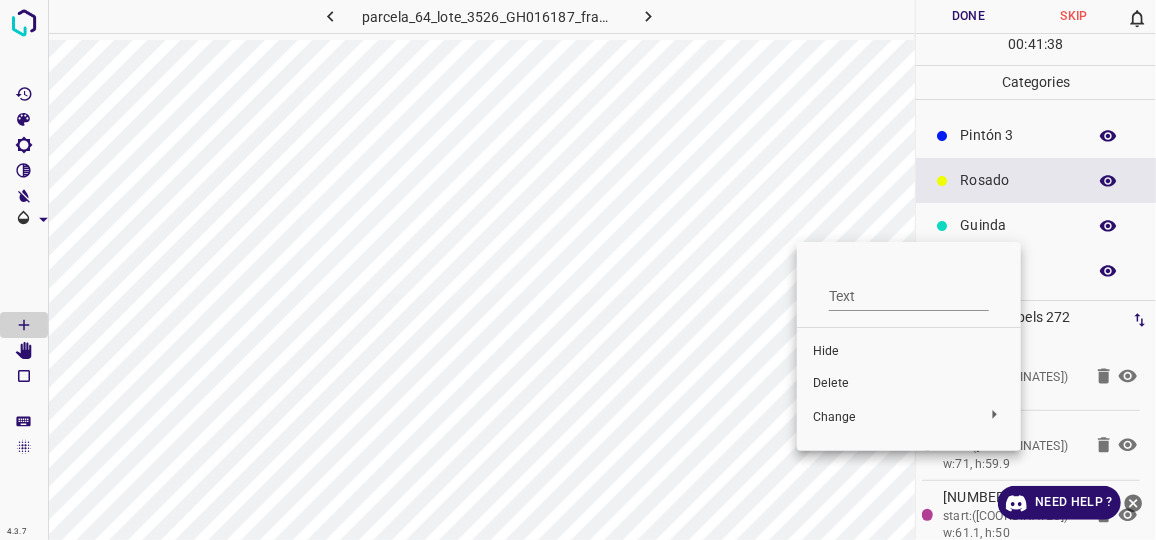 click on "Delete" at bounding box center [909, 384] 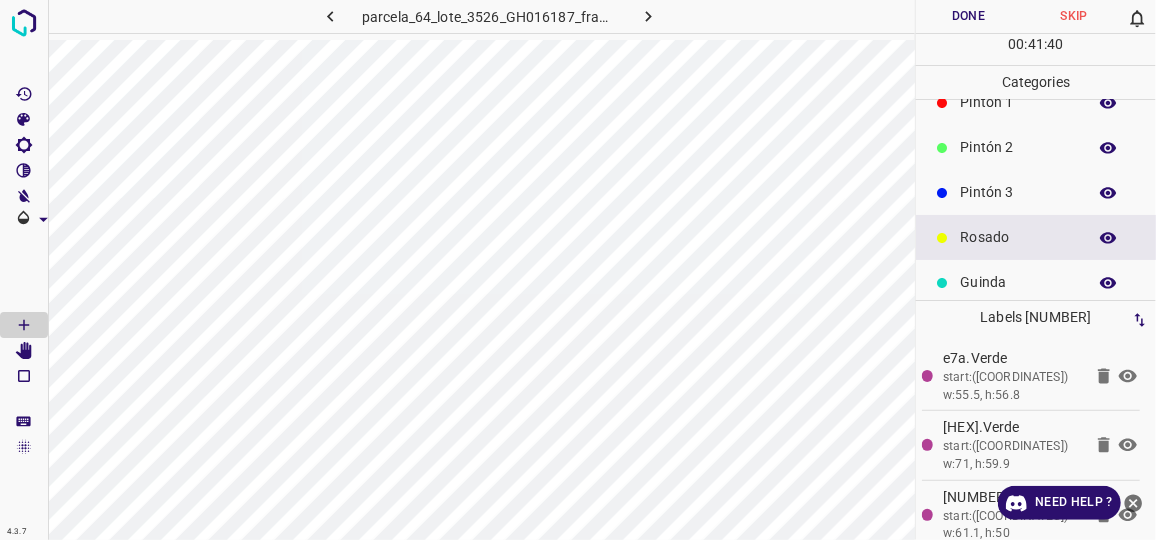 scroll, scrollTop: 0, scrollLeft: 0, axis: both 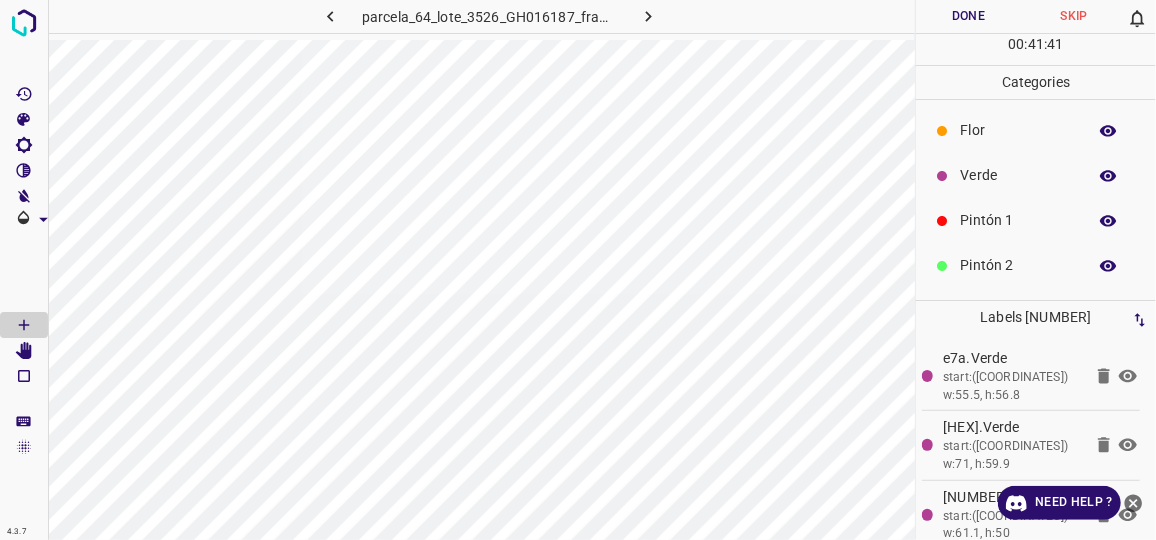 click on "Verde" at bounding box center (1018, 175) 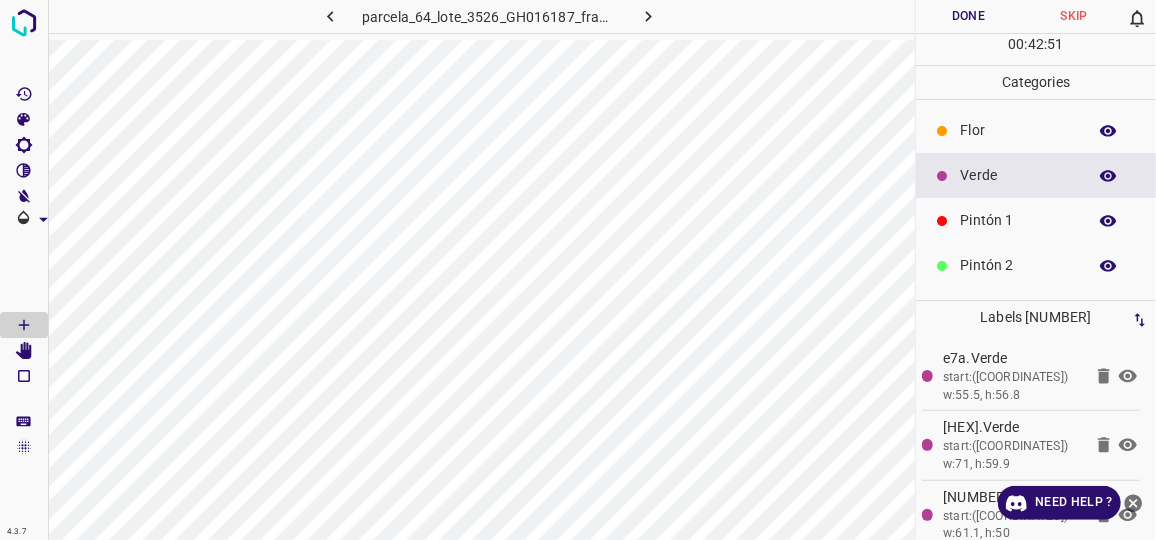 scroll, scrollTop: 175, scrollLeft: 0, axis: vertical 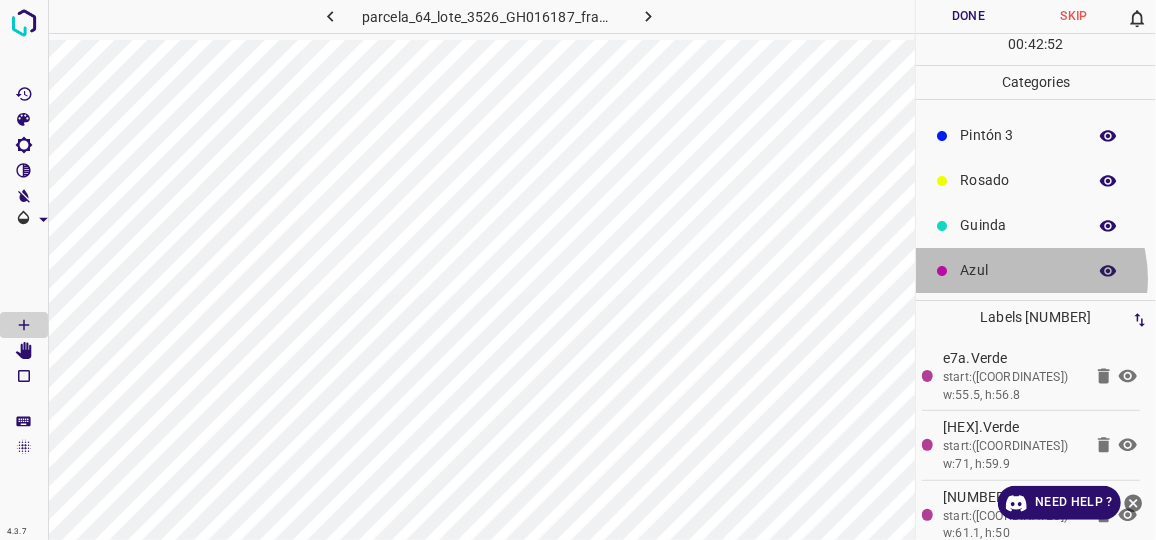 click on "Azul" at bounding box center (1018, 270) 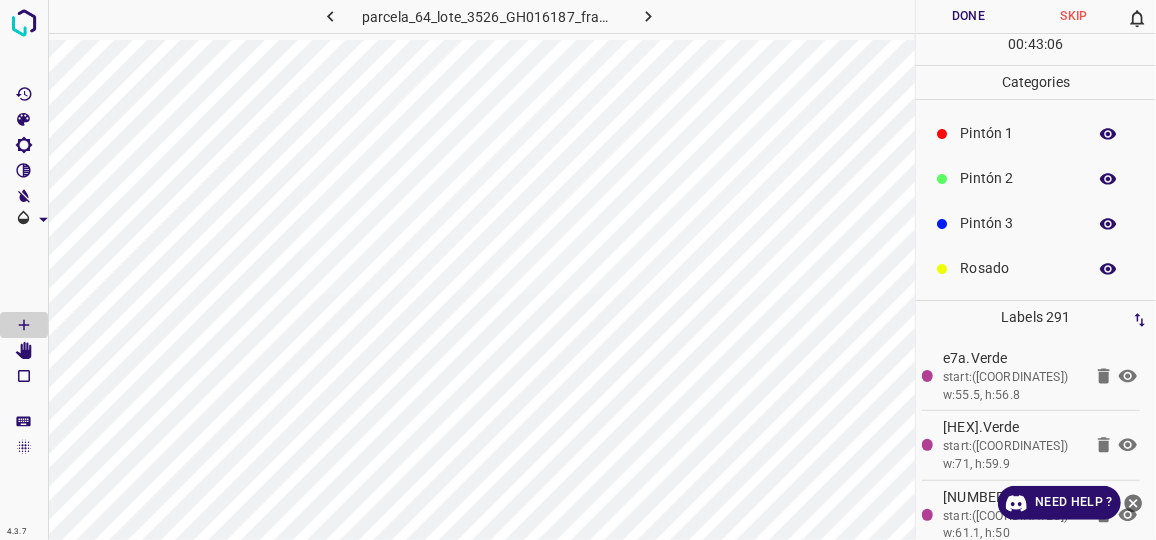scroll, scrollTop: 0, scrollLeft: 0, axis: both 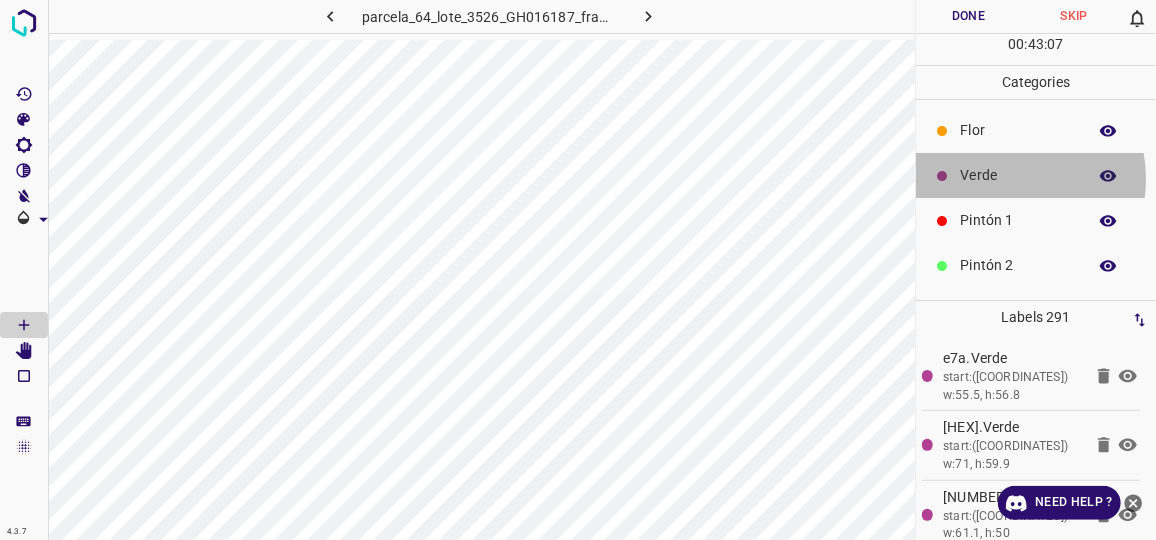 click on "Verde" at bounding box center [1018, 175] 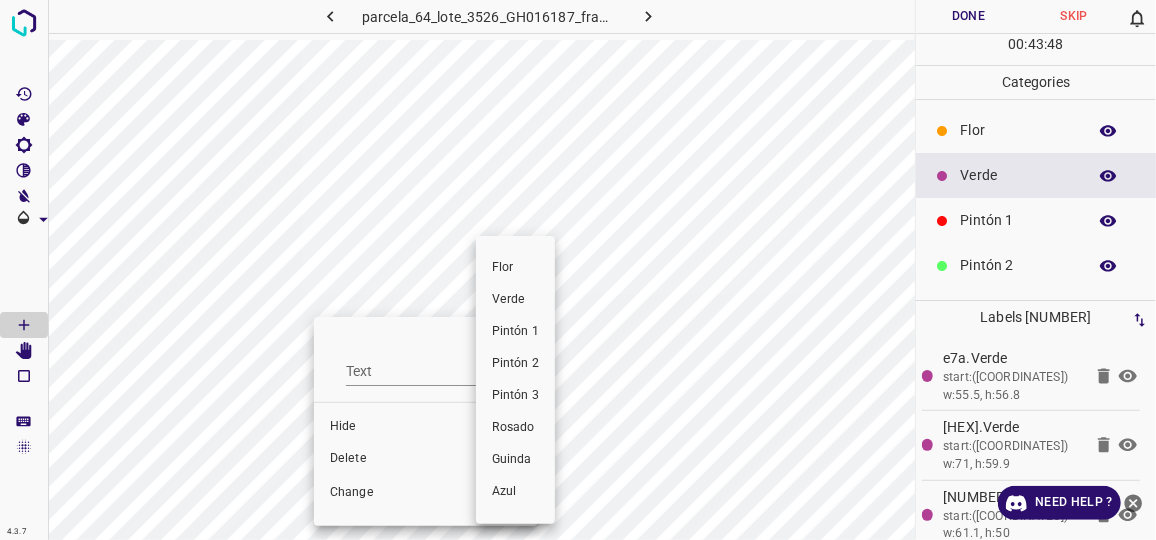 click at bounding box center (578, 270) 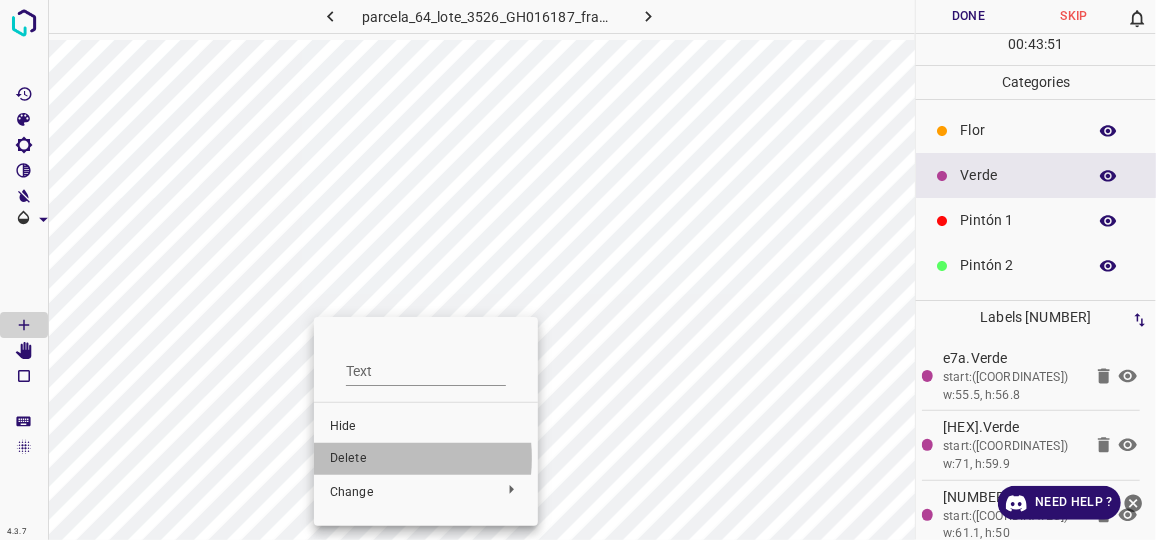 click on "Delete" at bounding box center [426, 459] 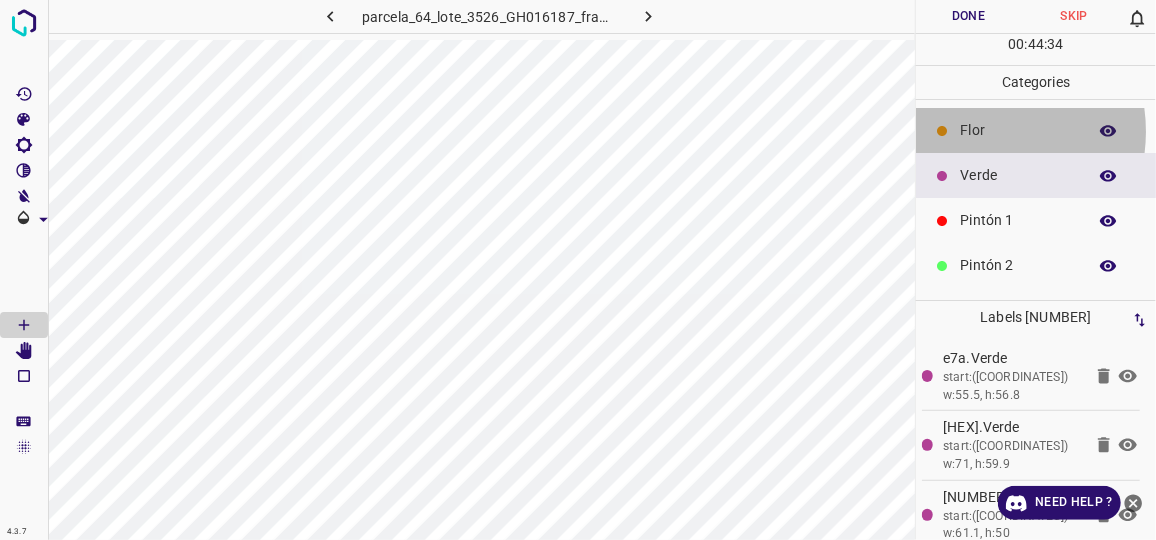 click on "Flor" at bounding box center (1018, 130) 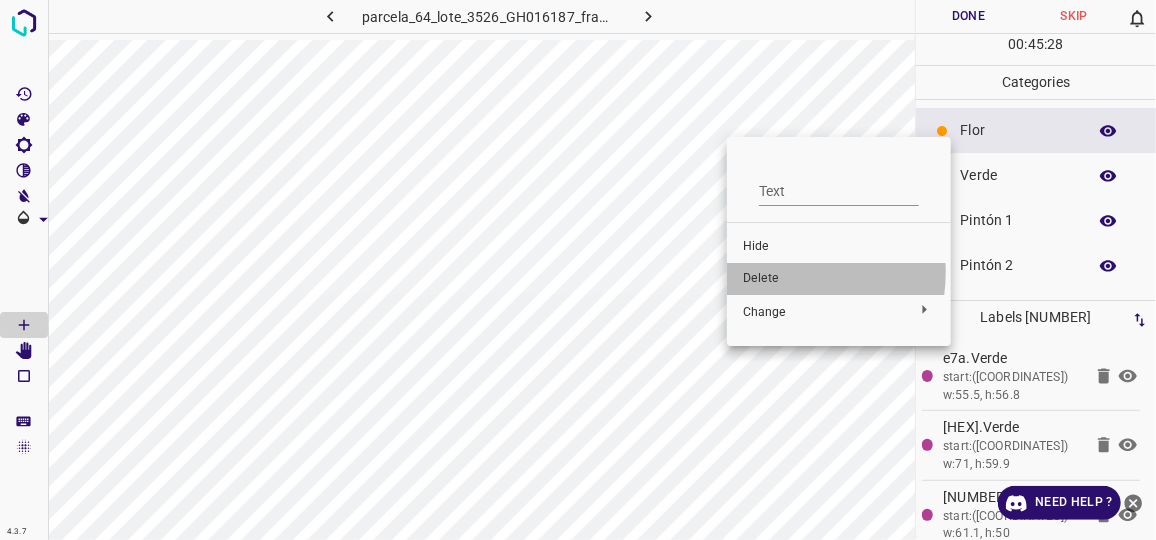 click on "Delete" at bounding box center [839, 279] 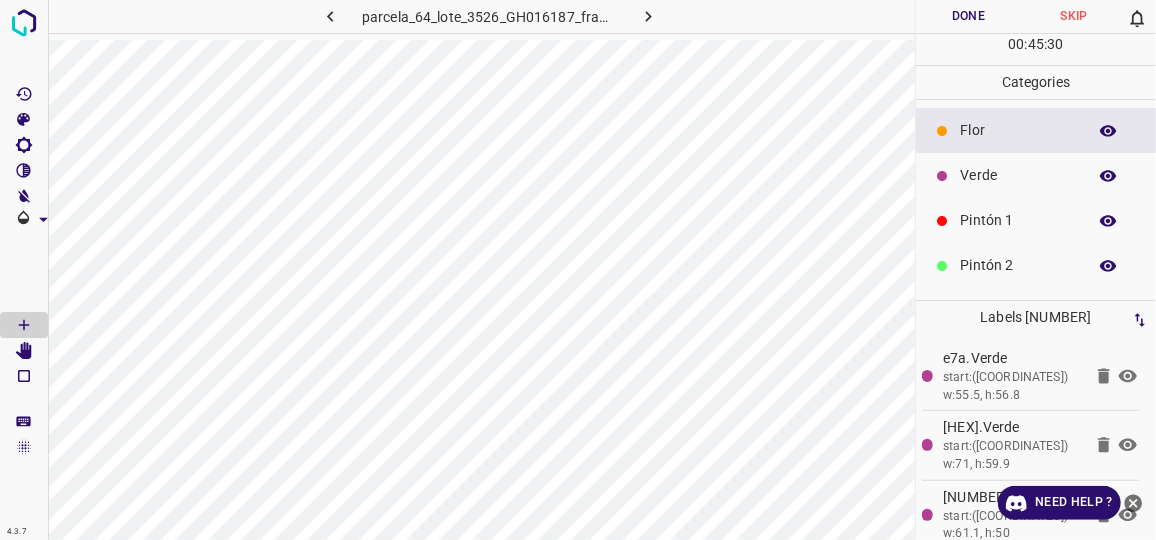 click on "Verde" at bounding box center (1018, 175) 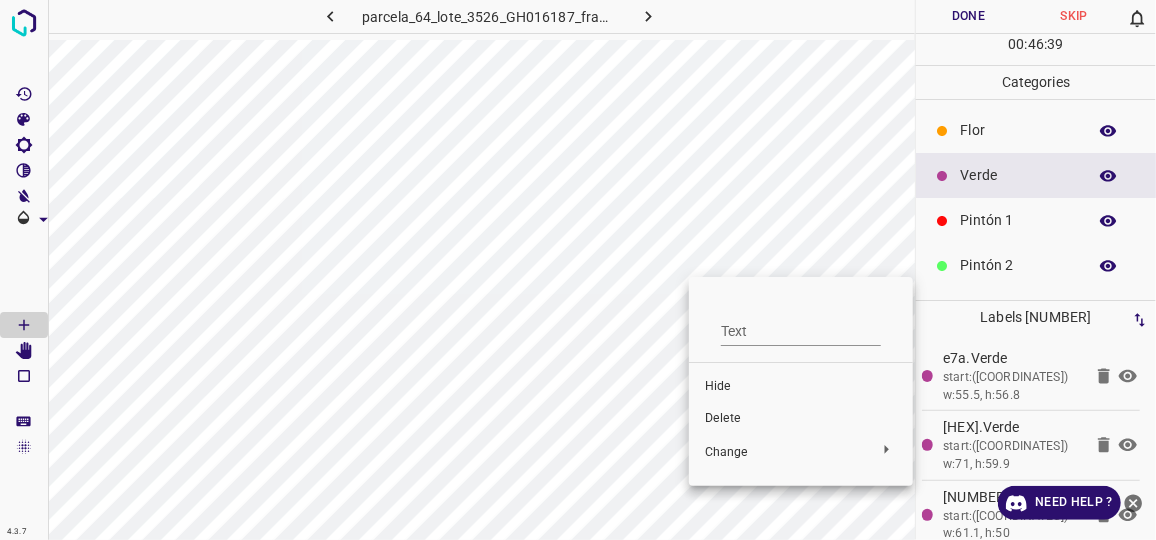 click on "Delete" at bounding box center (801, 419) 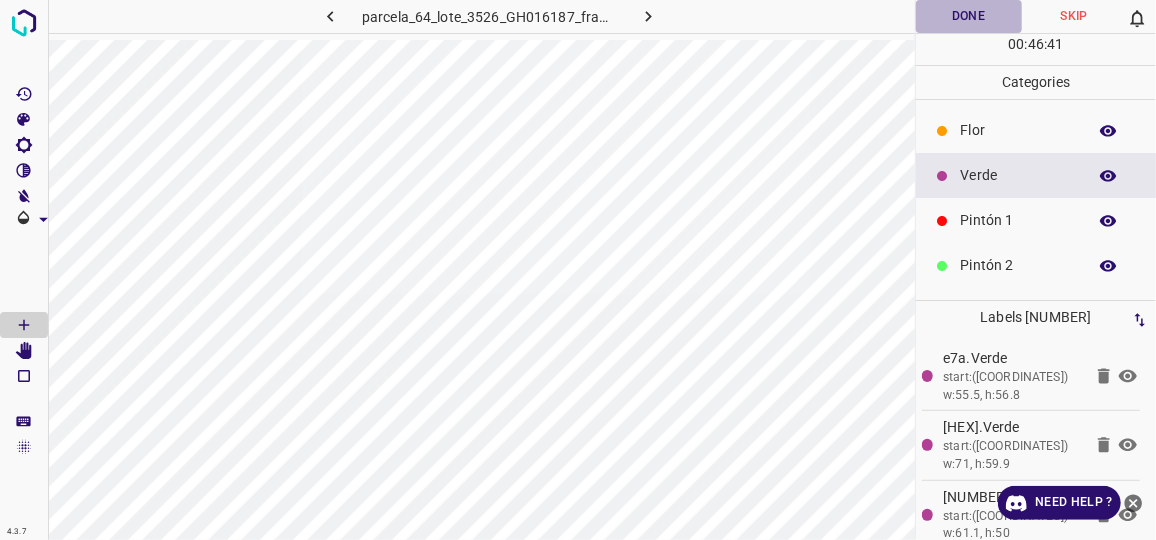 click on "Done" at bounding box center [969, 16] 